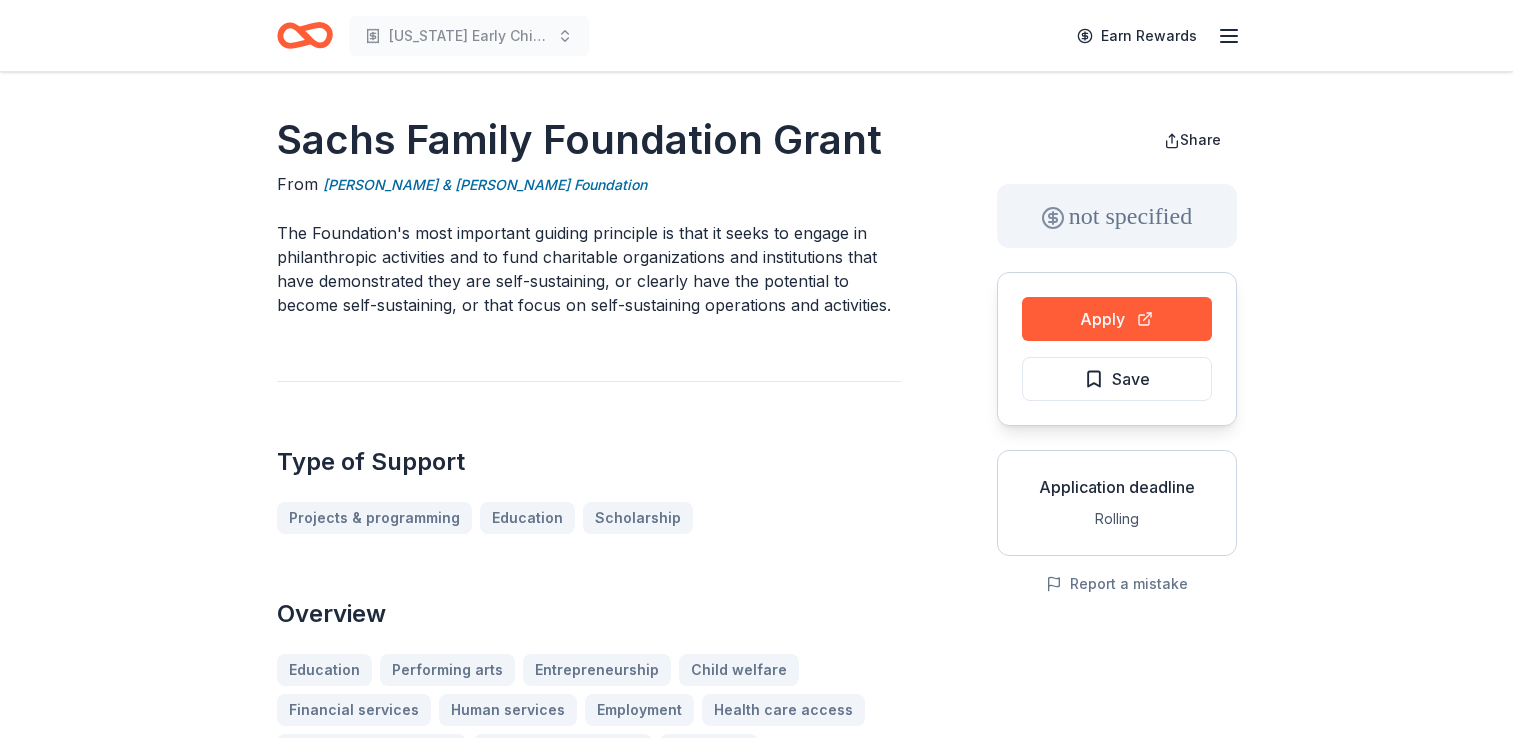 scroll, scrollTop: 491, scrollLeft: 0, axis: vertical 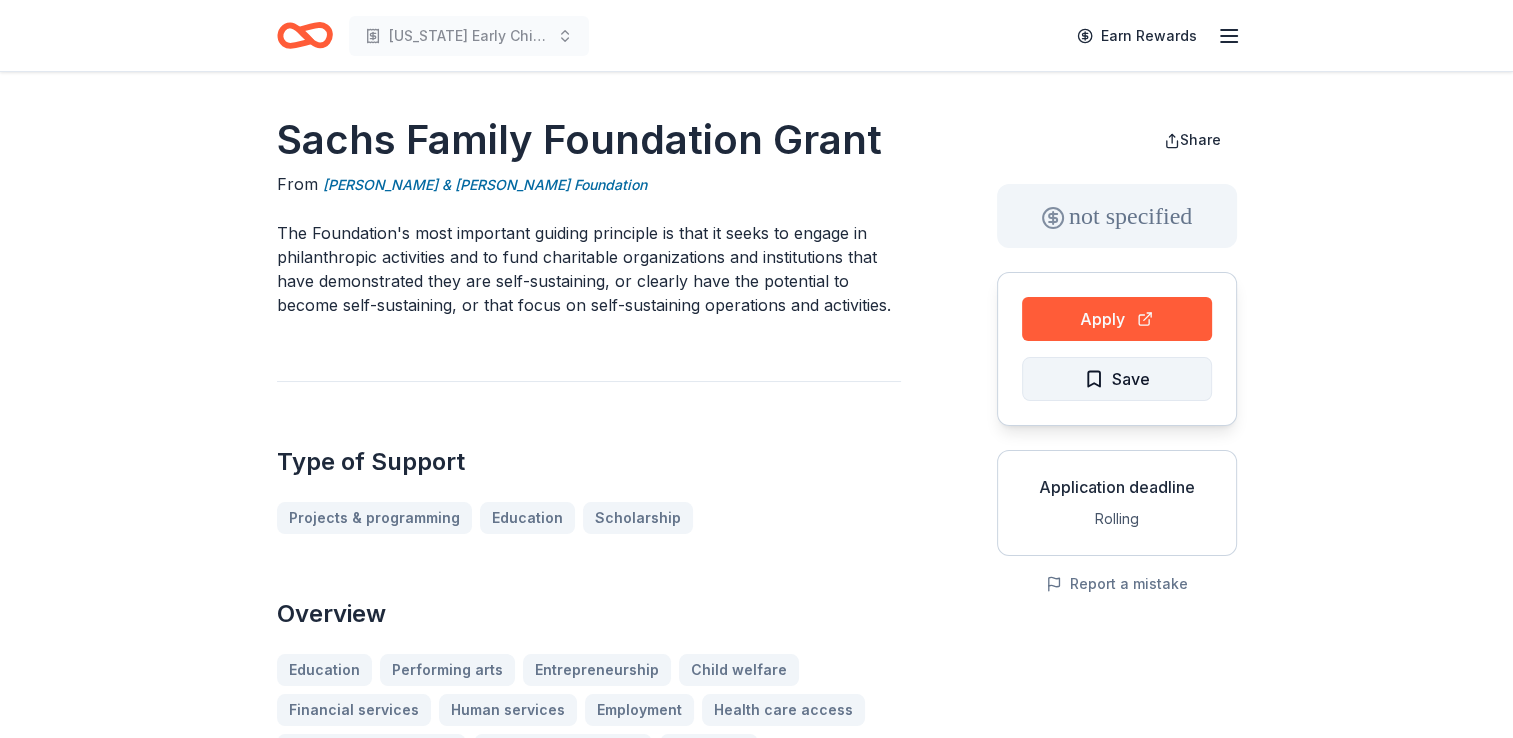click on "Save" at bounding box center (1117, 379) 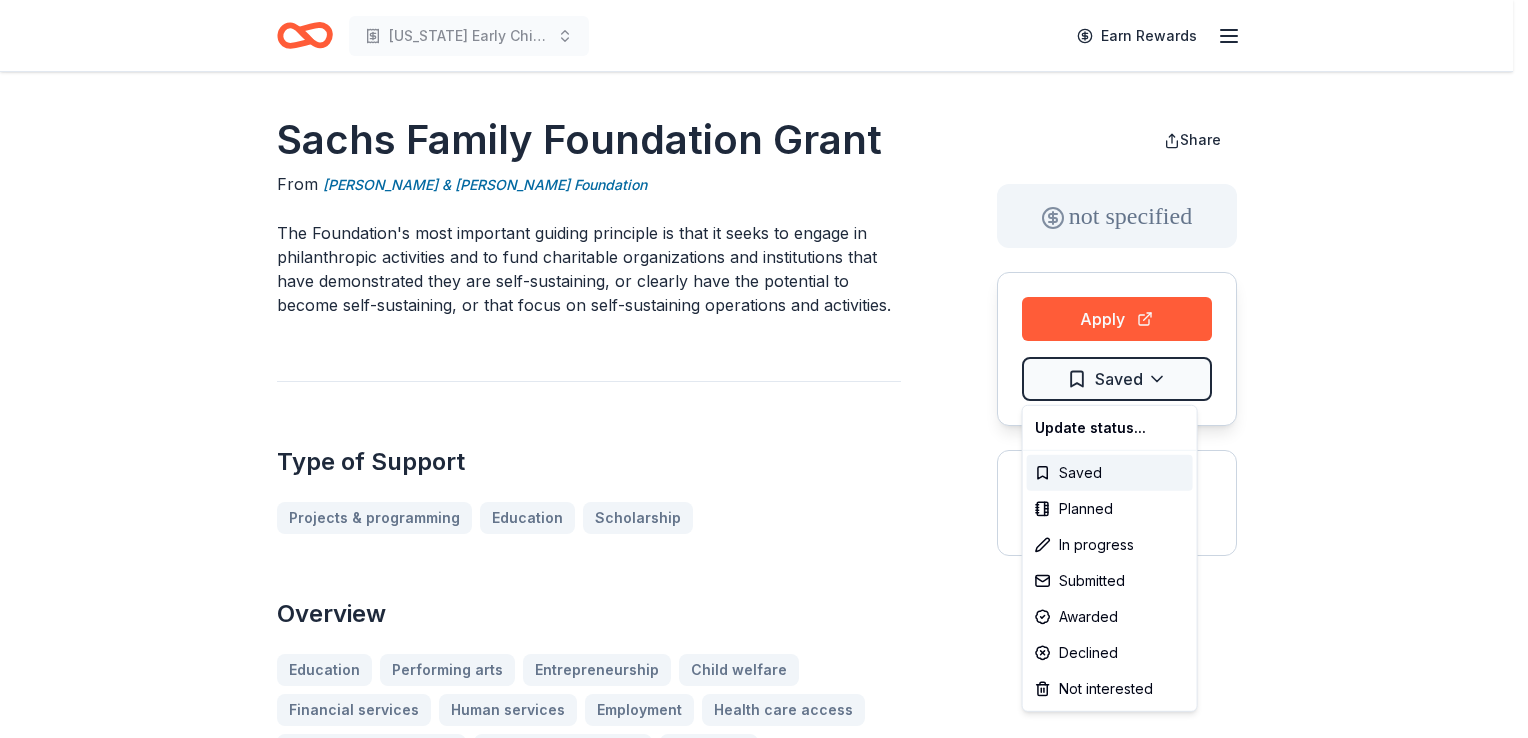 click on "New Mexico Early Childhood Education Earn Rewards Sachs Family Foundation Grant From   Erich & Hannah Sachs Foundation The Foundation's most important guiding principle is that it seeks to engage in philanthropic activities and to fund charitable organizations and institutions that have demonstrated they are self-sustaining, or clearly have the potential to become self-sustaining, or that focus on self-sustaining operations and activities. Type of Support Projects & programming Education Scholarship Overview Education Performing arts Entrepreneurship Child welfare Financial services Human services Employment Health care access Out-of-school learning Housing development Child care Education services Job services Land resources Community and economic development Eligibility Organization's Location USA Program Location Preferred locations: USA, All eligible locations: Africa, Central America, South America, USA Organization Type 501(c)(3) Nonprofit Individuals Organizations with IRS 501(c)(3) tax-exempt status" at bounding box center (764, 369) 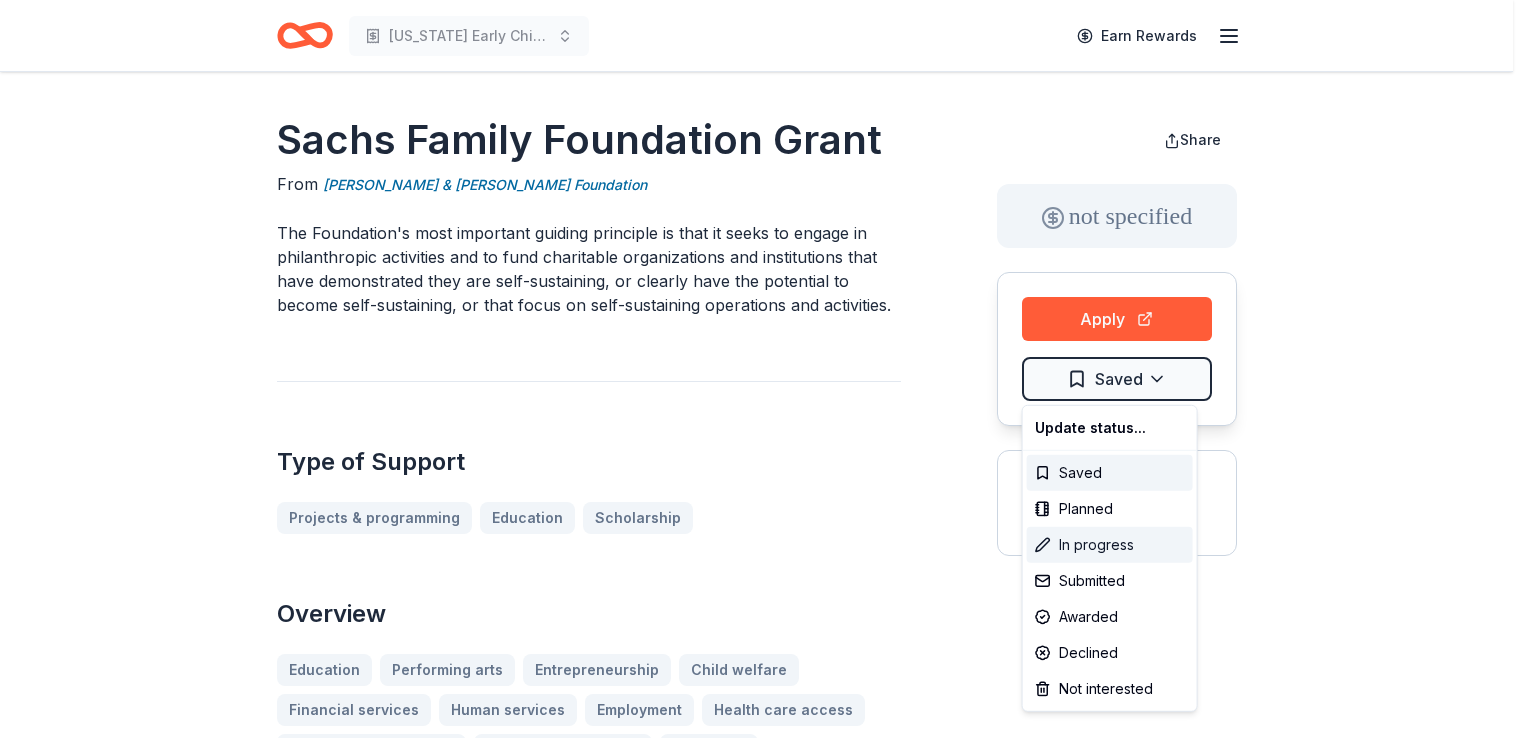 click on "In progress" at bounding box center [1110, 545] 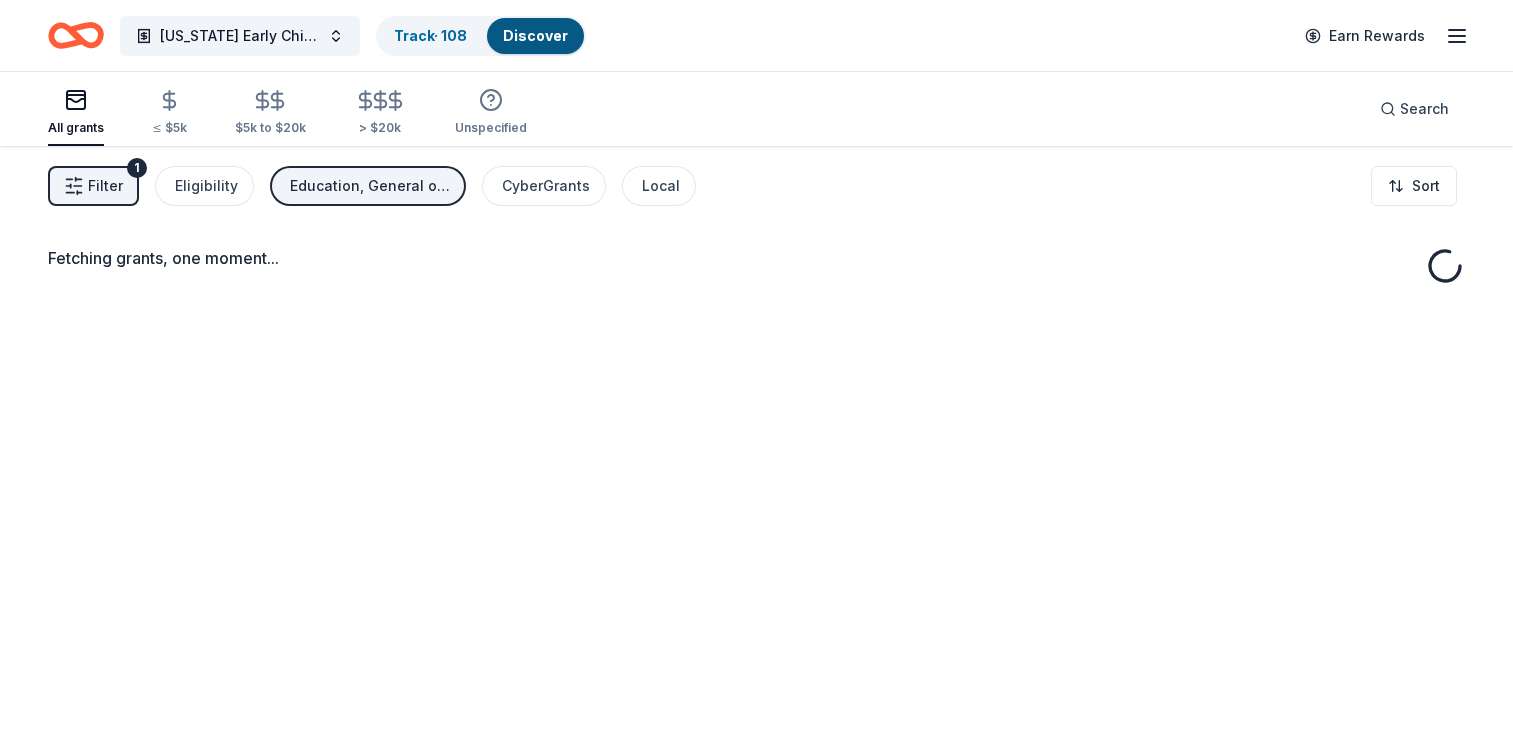 scroll, scrollTop: 0, scrollLeft: 0, axis: both 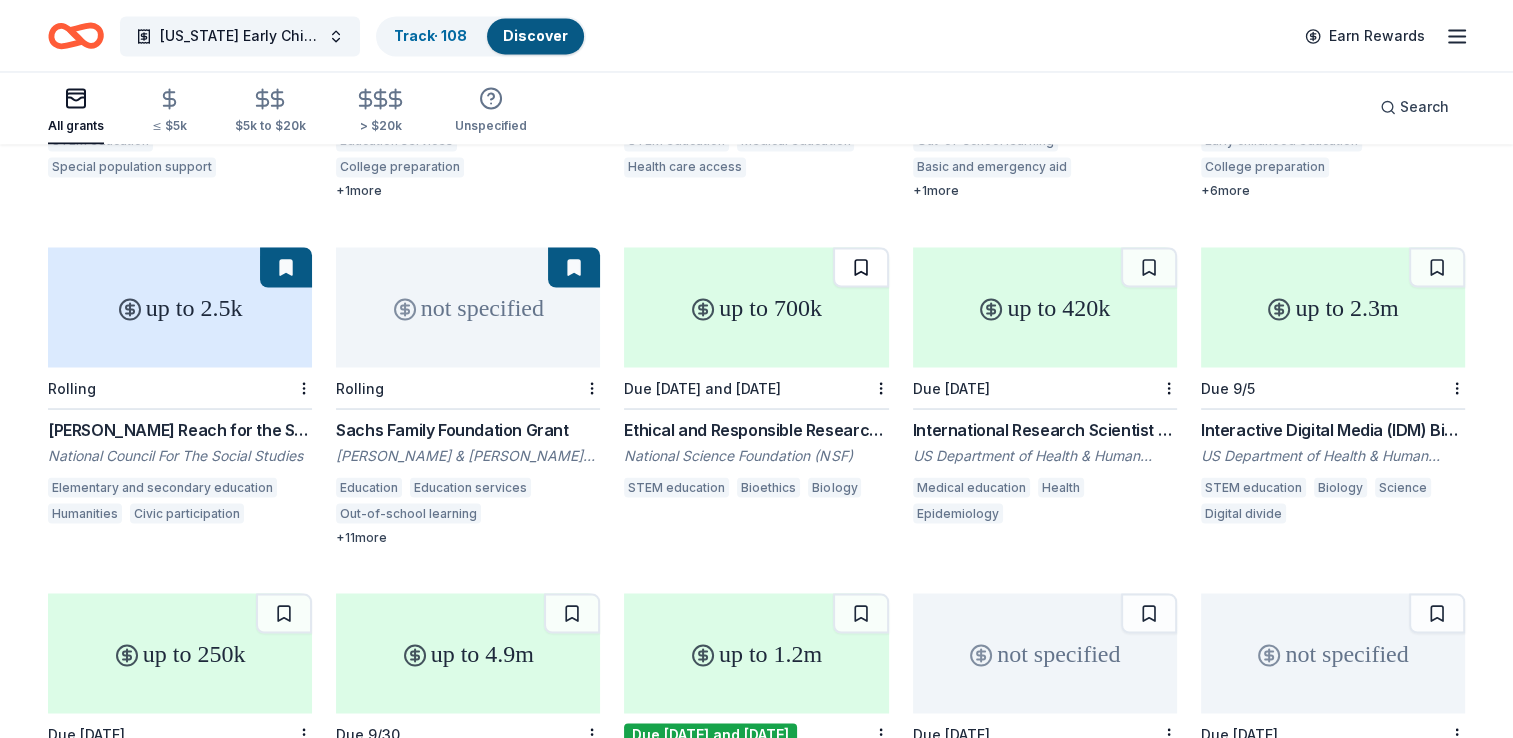 click at bounding box center [861, 267] 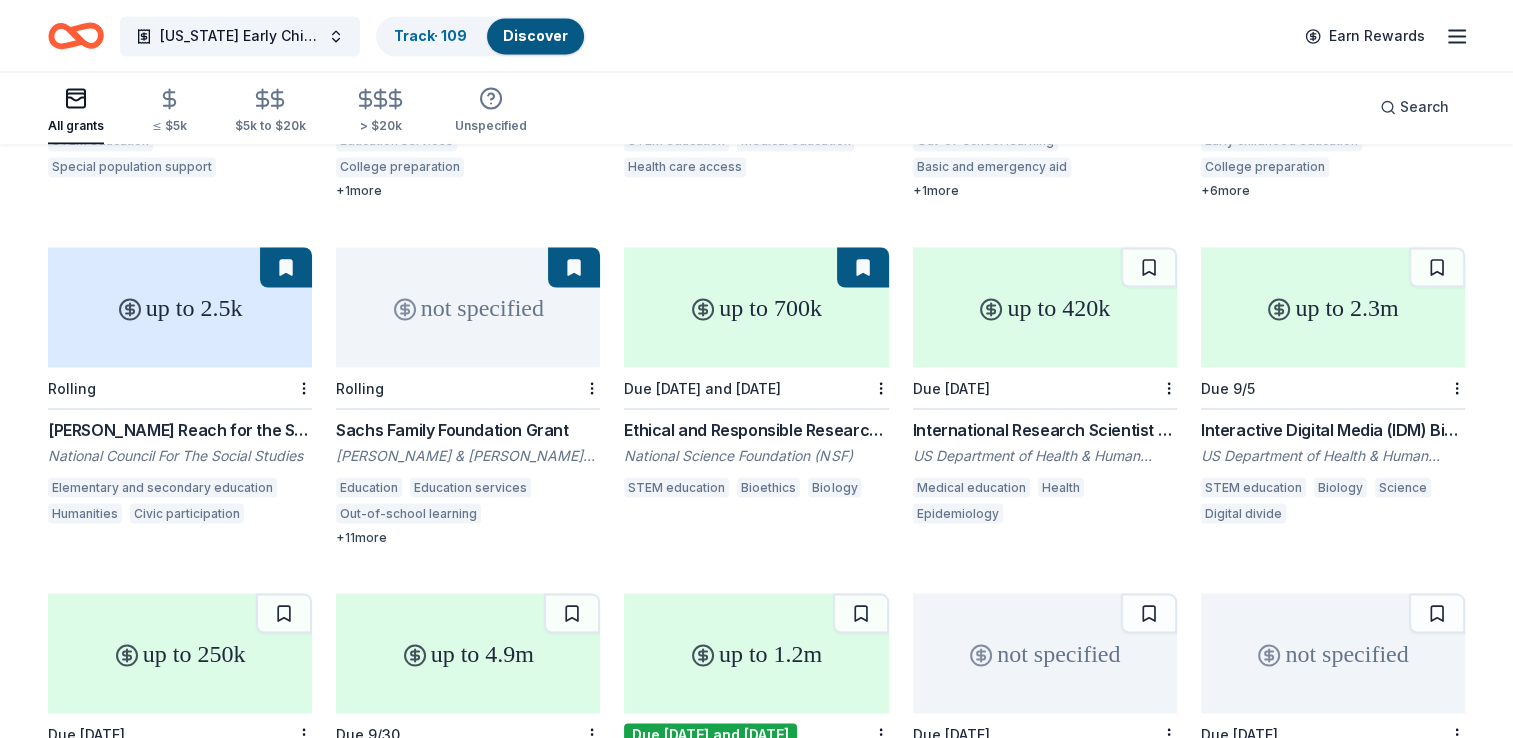 click at bounding box center [863, 267] 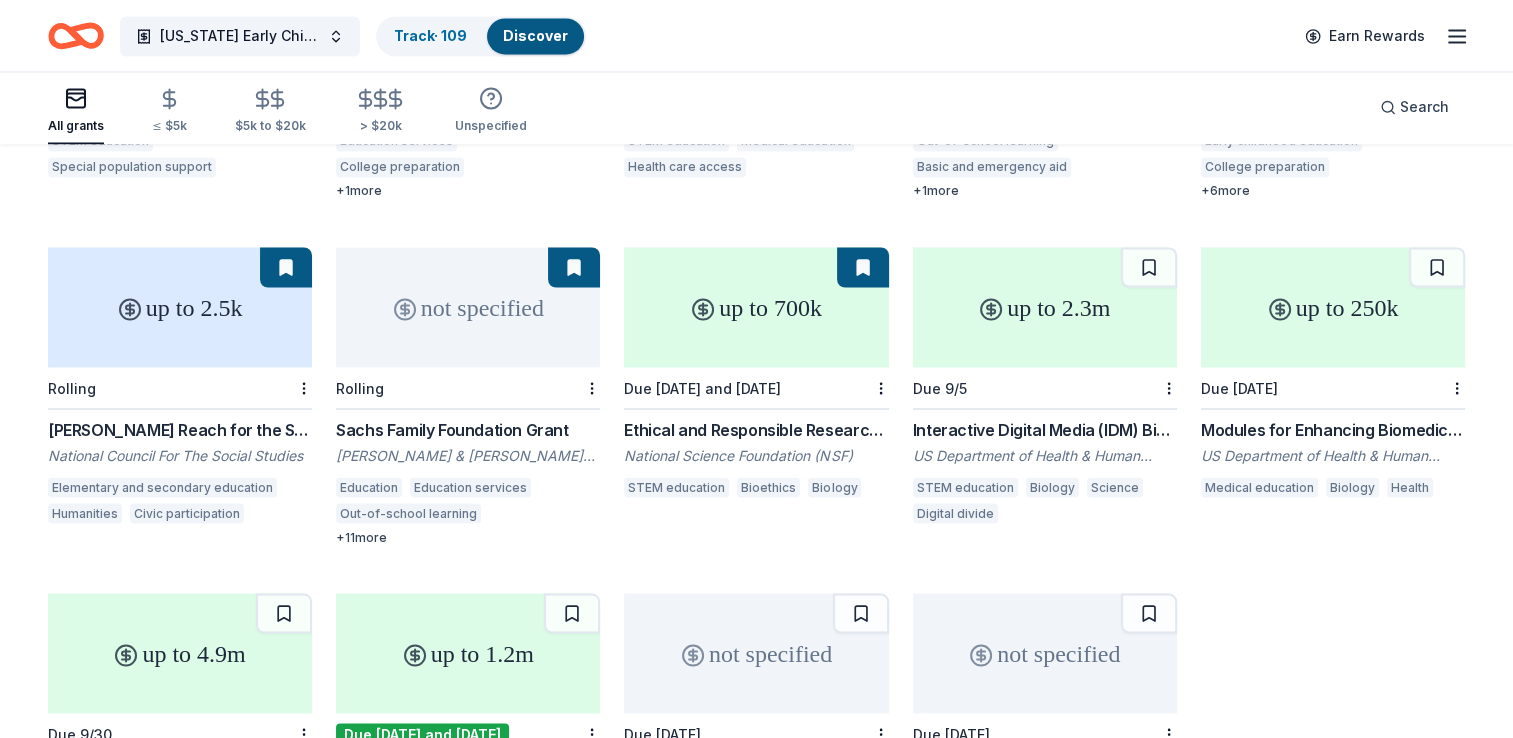 click on "Ethical and Responsible Research (350425)" at bounding box center [756, 429] 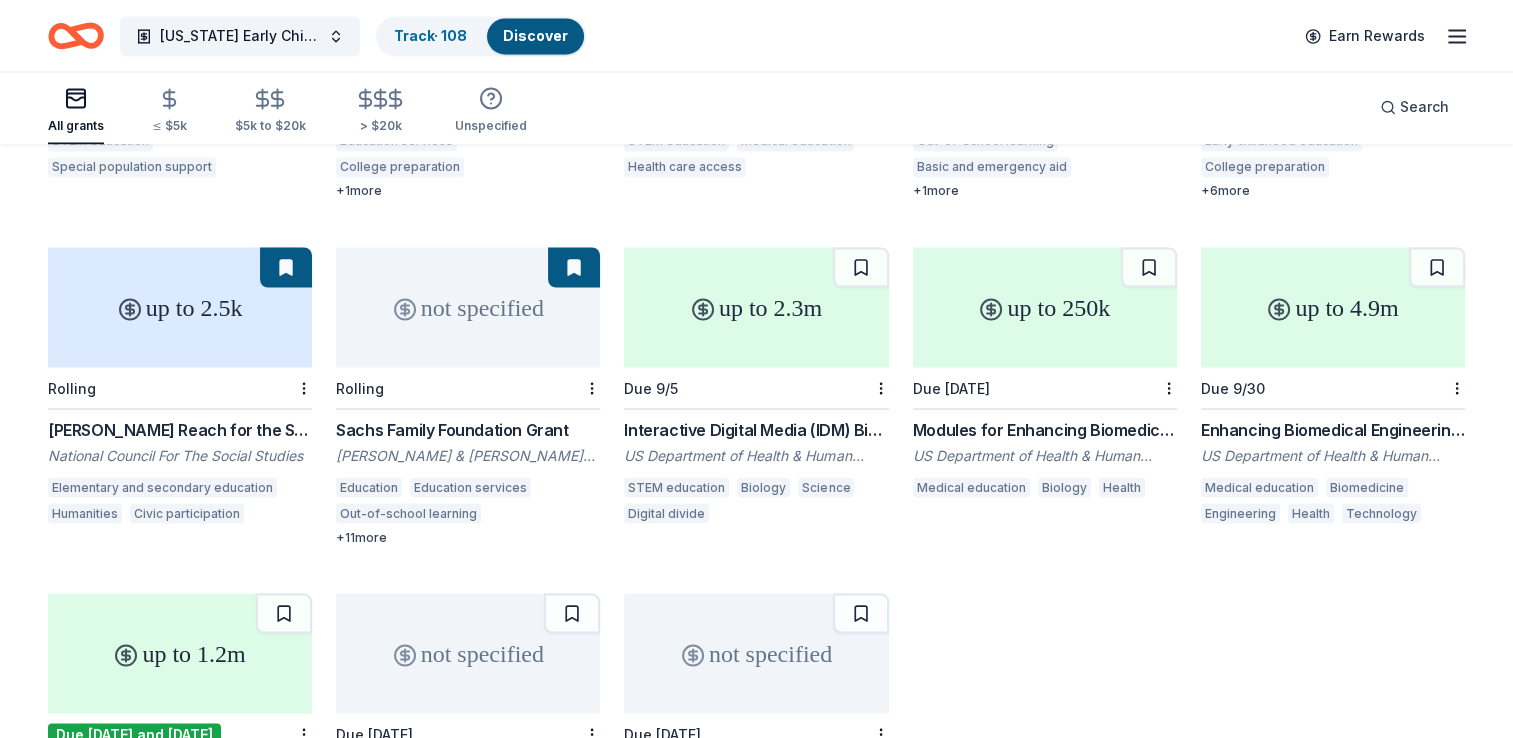 click on "Interactive Digital Media (IDM) Biomedical Science Resources for Pre-College Students and Teachers (SBIR) (R43/R44 Clinical Trial Not Allowed)" at bounding box center (756, 429) 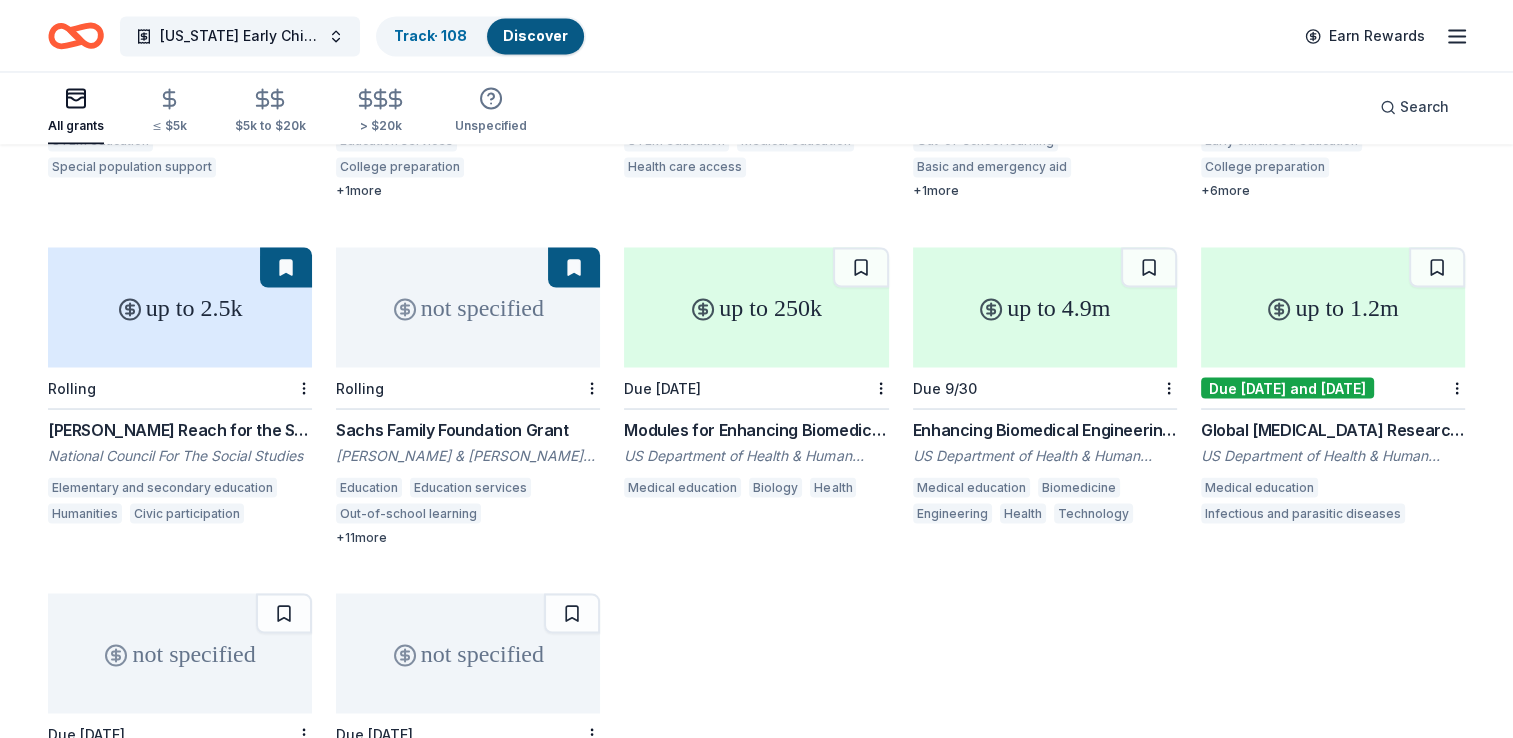click on "Modules for Enhancing Biomedical Research Workforce Training (R25 - Independent Clinical Trial Not Allowed)" at bounding box center (756, 429) 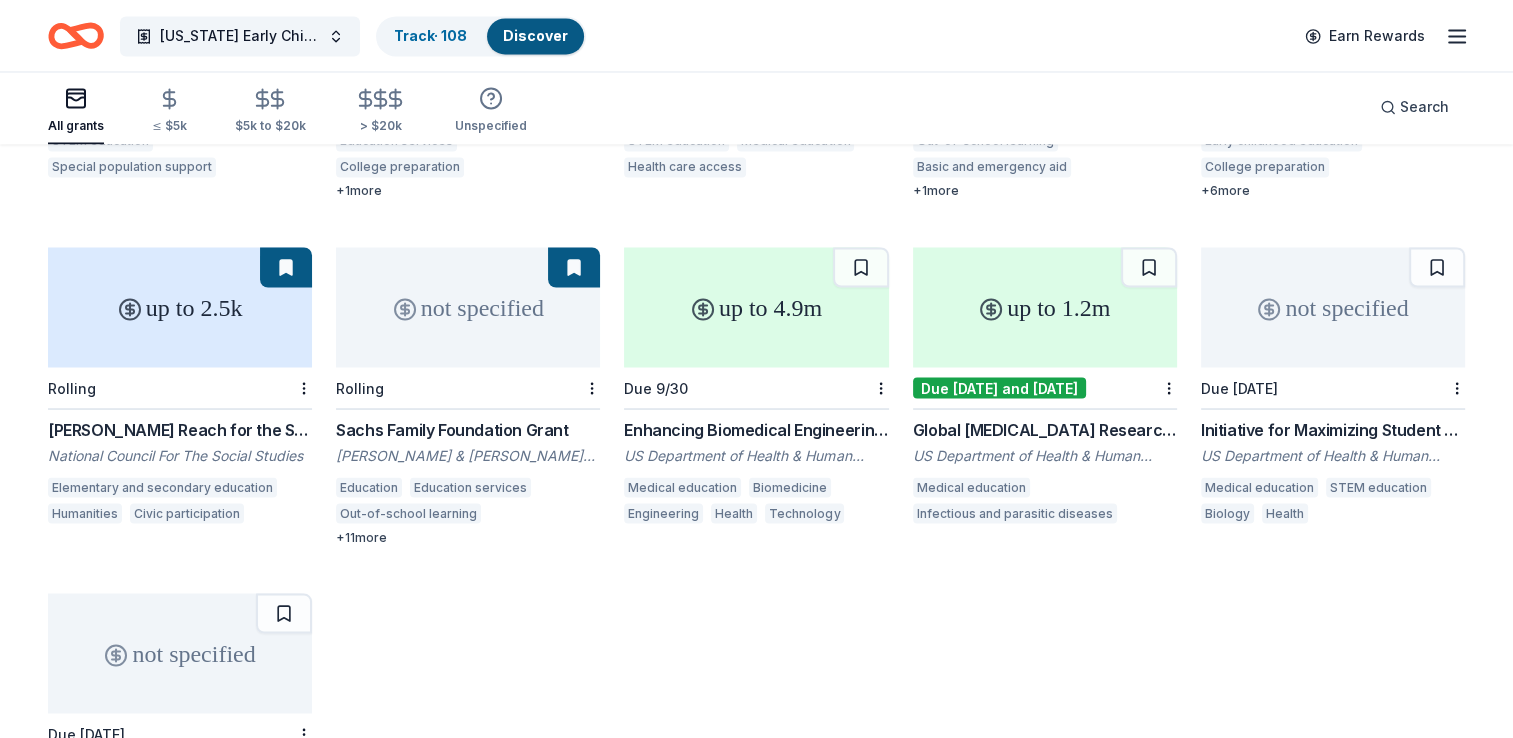 click on "Enhancing Biomedical Engineering, Imaging, and Technology Acceleration (BEITA) at Historically Black Colleges and Universities (HBCUs) (UG3/UH3 Clinical Trial Not Allowed)" at bounding box center (756, 429) 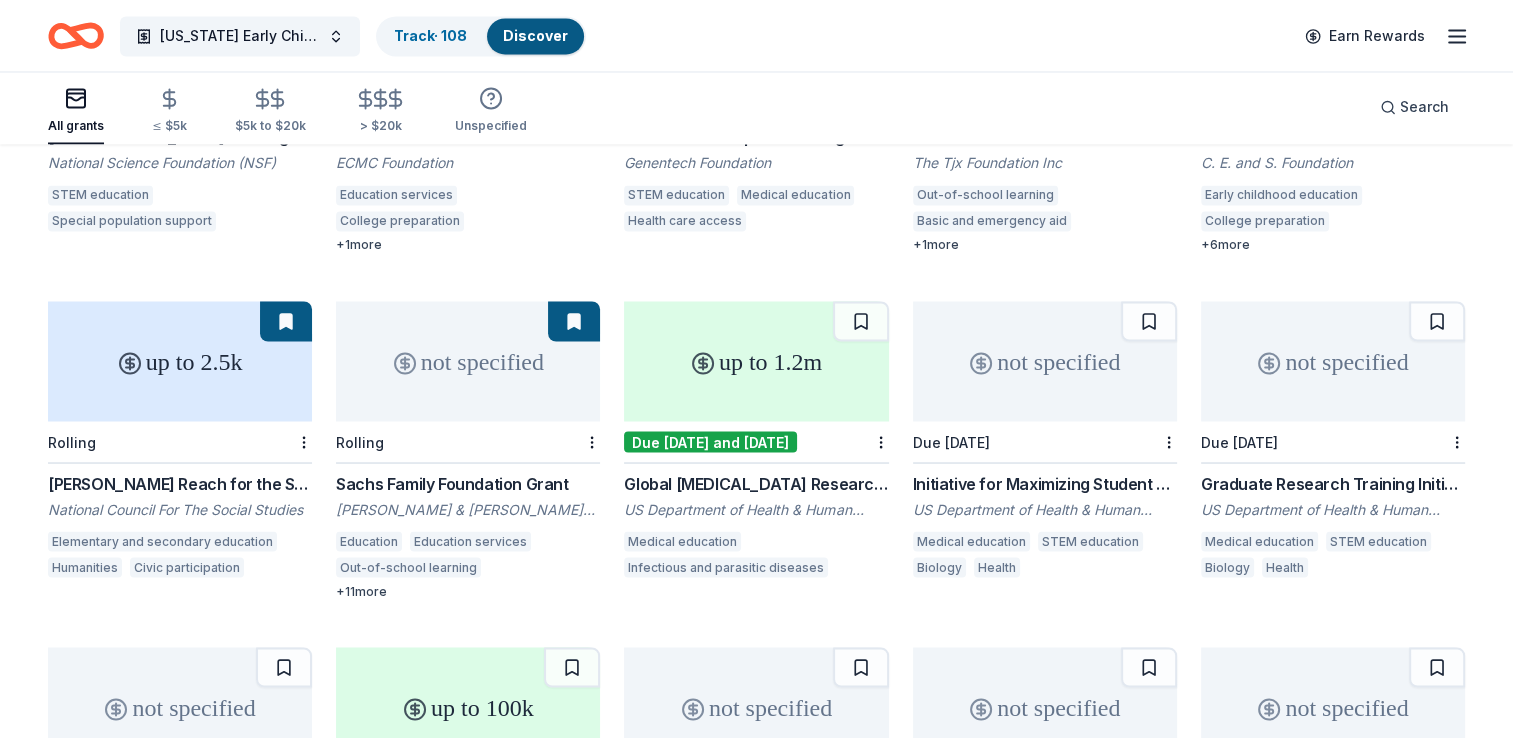 scroll, scrollTop: 3571, scrollLeft: 0, axis: vertical 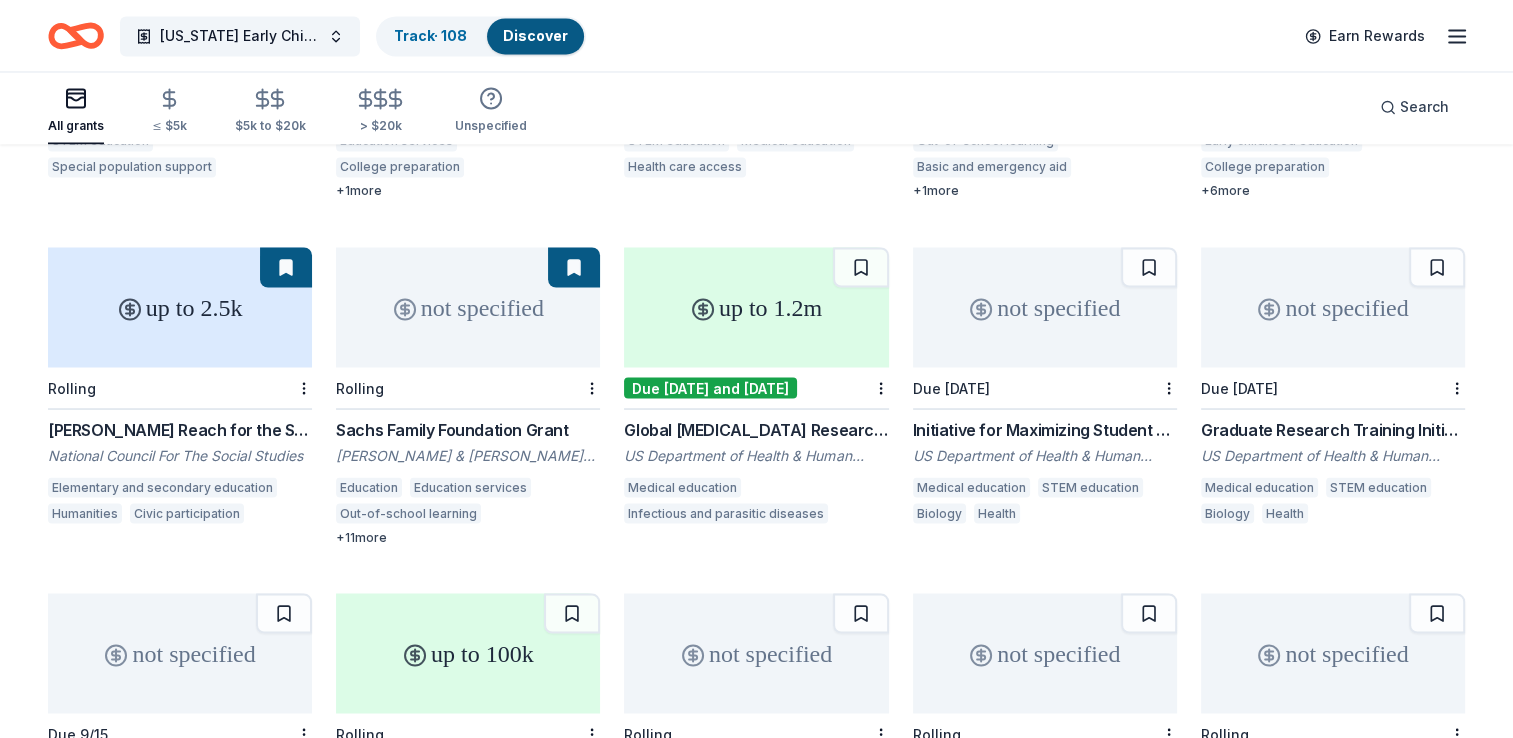 click on "Global Infectious Disease Research Training Program (D43 Clinical Trial Optional) (353590)" at bounding box center [756, 429] 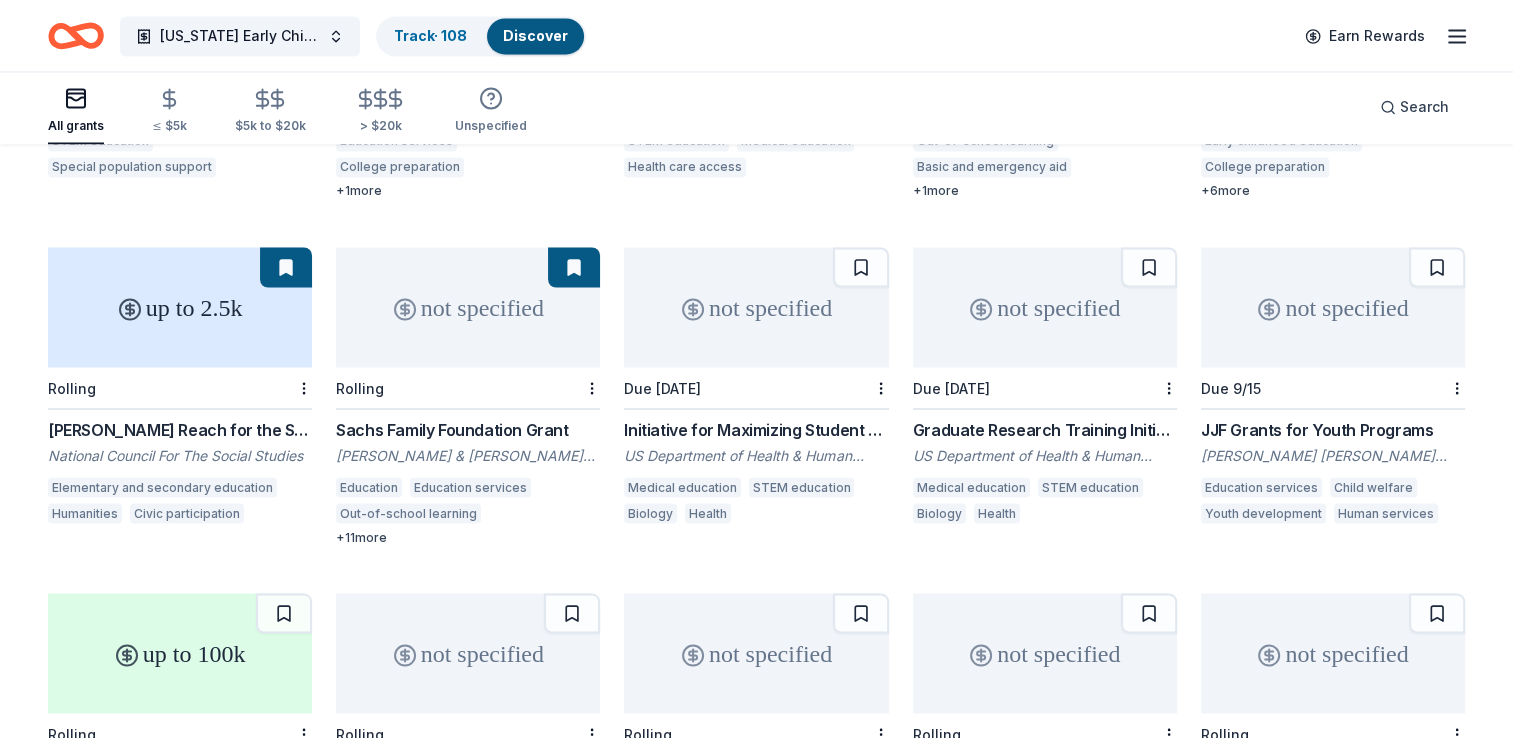 click on "Initiative for Maximizing Student Development (IMSD) (T32) (350977)" at bounding box center [756, 429] 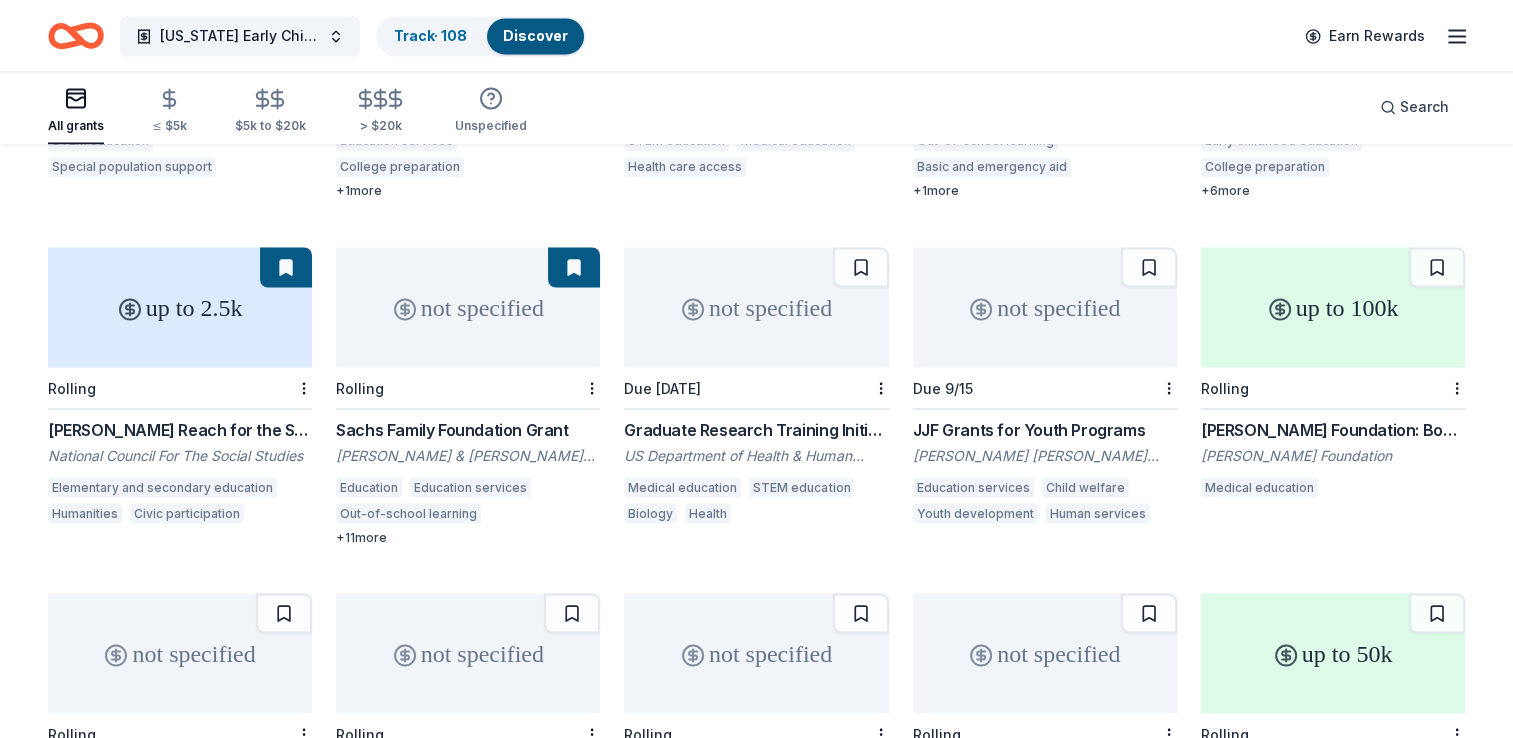 click on "Graduate Research Training Initiative for Student Enhancement (G-RISE) (T32) (350978)" at bounding box center [756, 429] 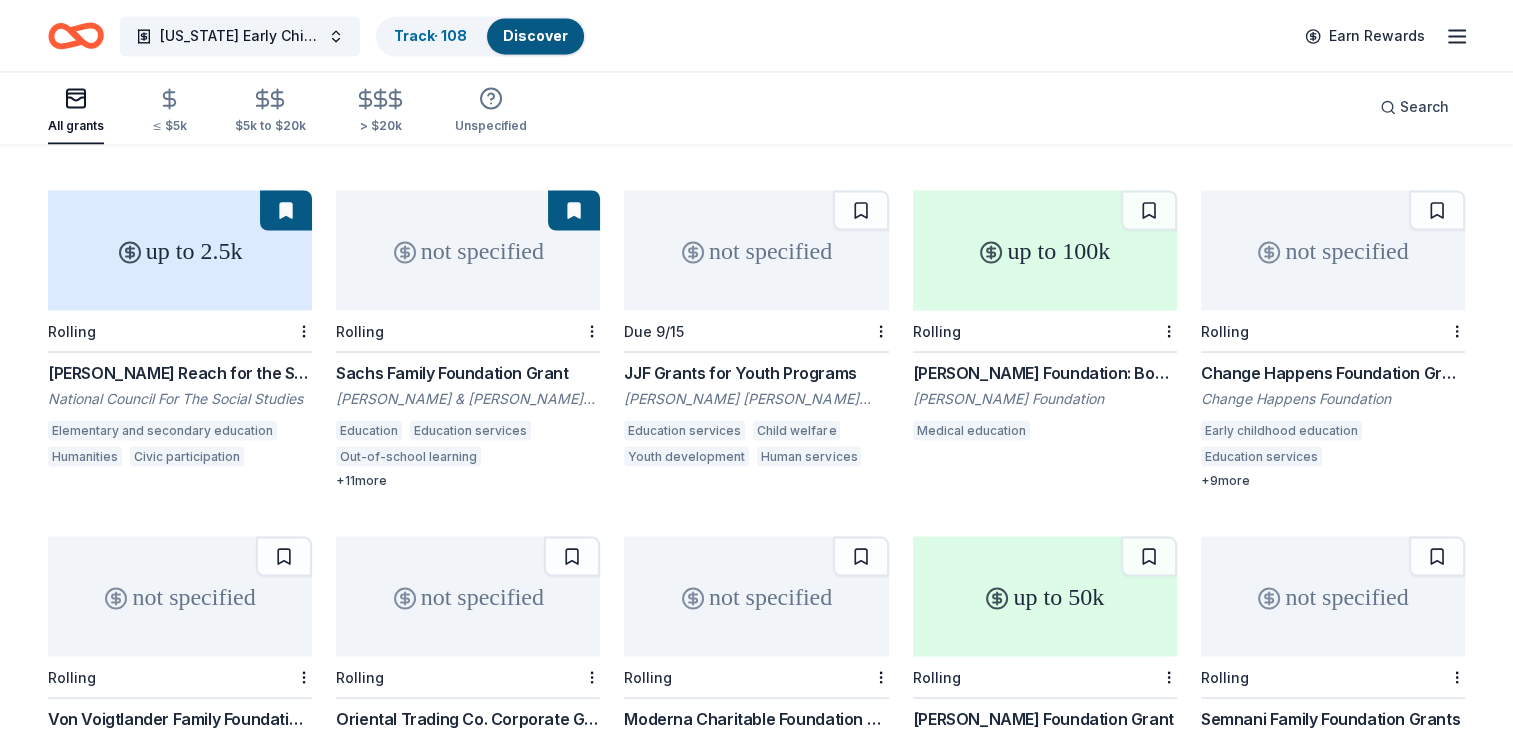 scroll, scrollTop: 3596, scrollLeft: 0, axis: vertical 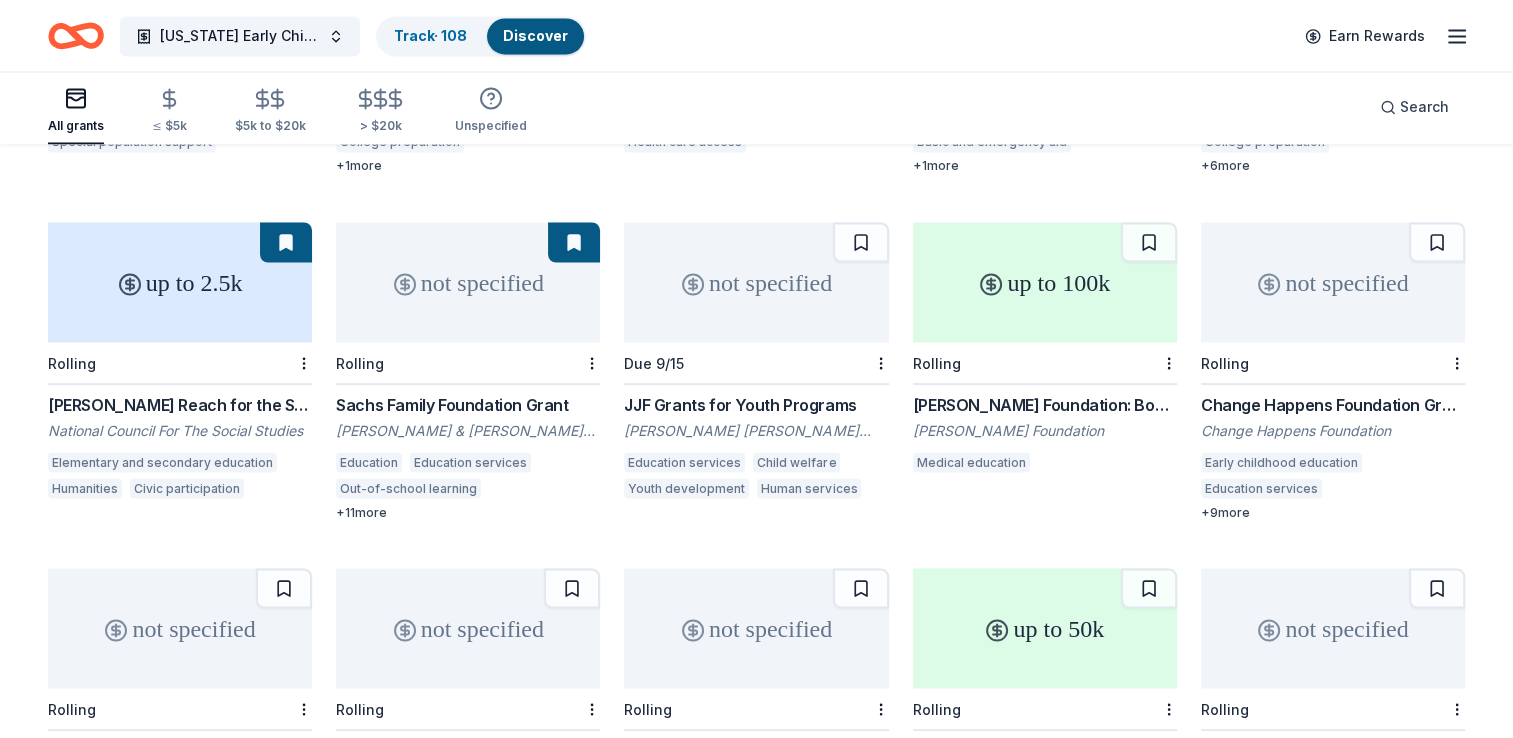click on "JJF Grants for Youth Programs" at bounding box center (756, 404) 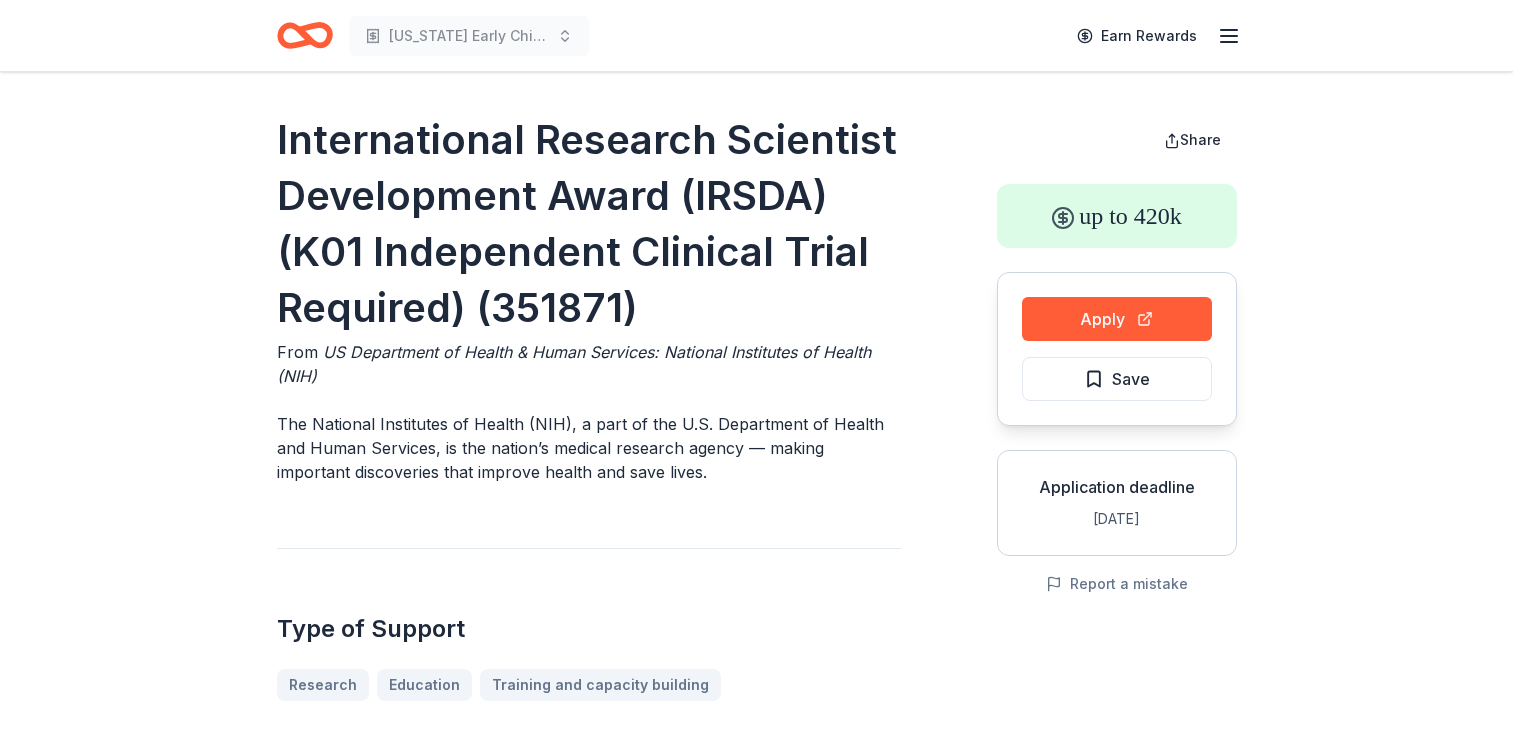 scroll, scrollTop: 0, scrollLeft: 0, axis: both 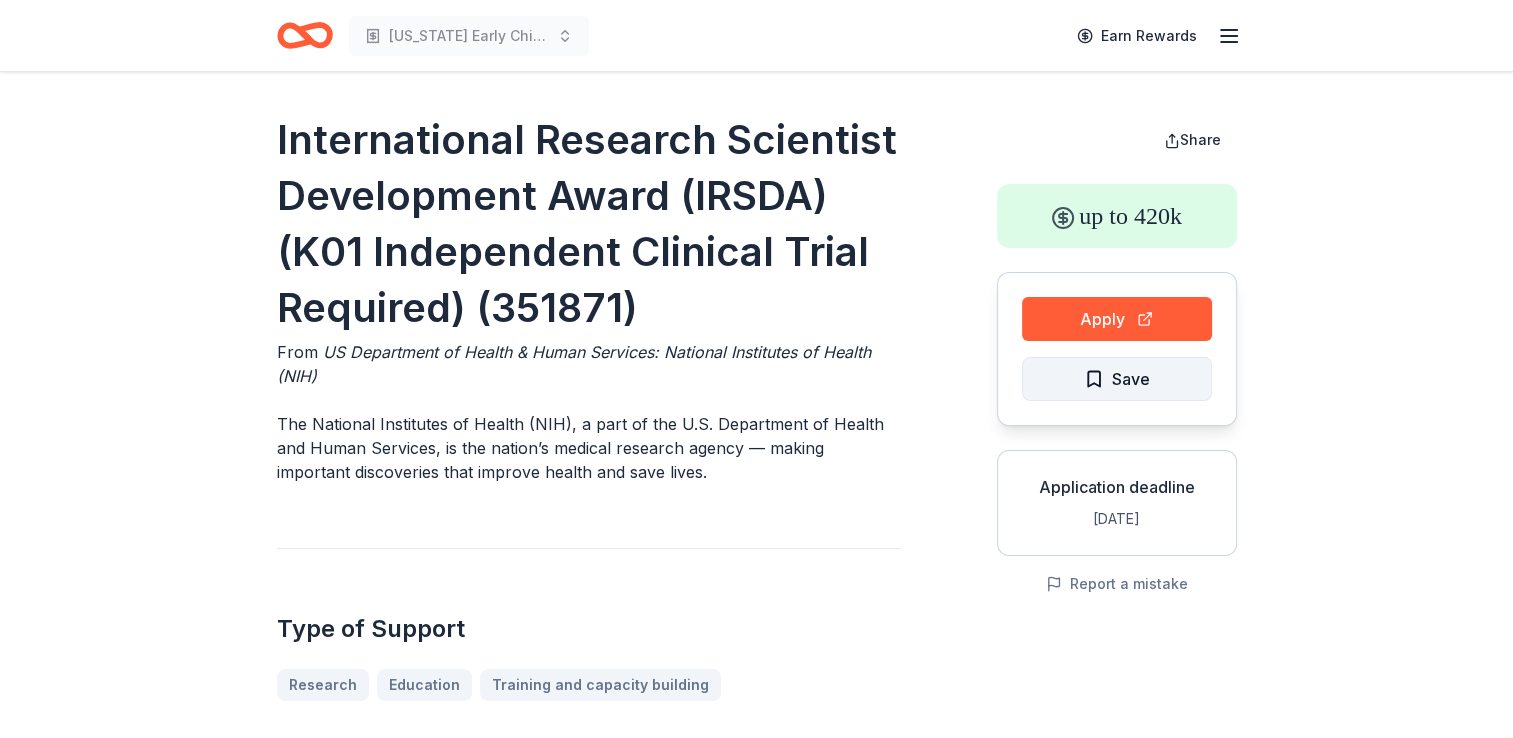 click on "Save" at bounding box center [1117, 379] 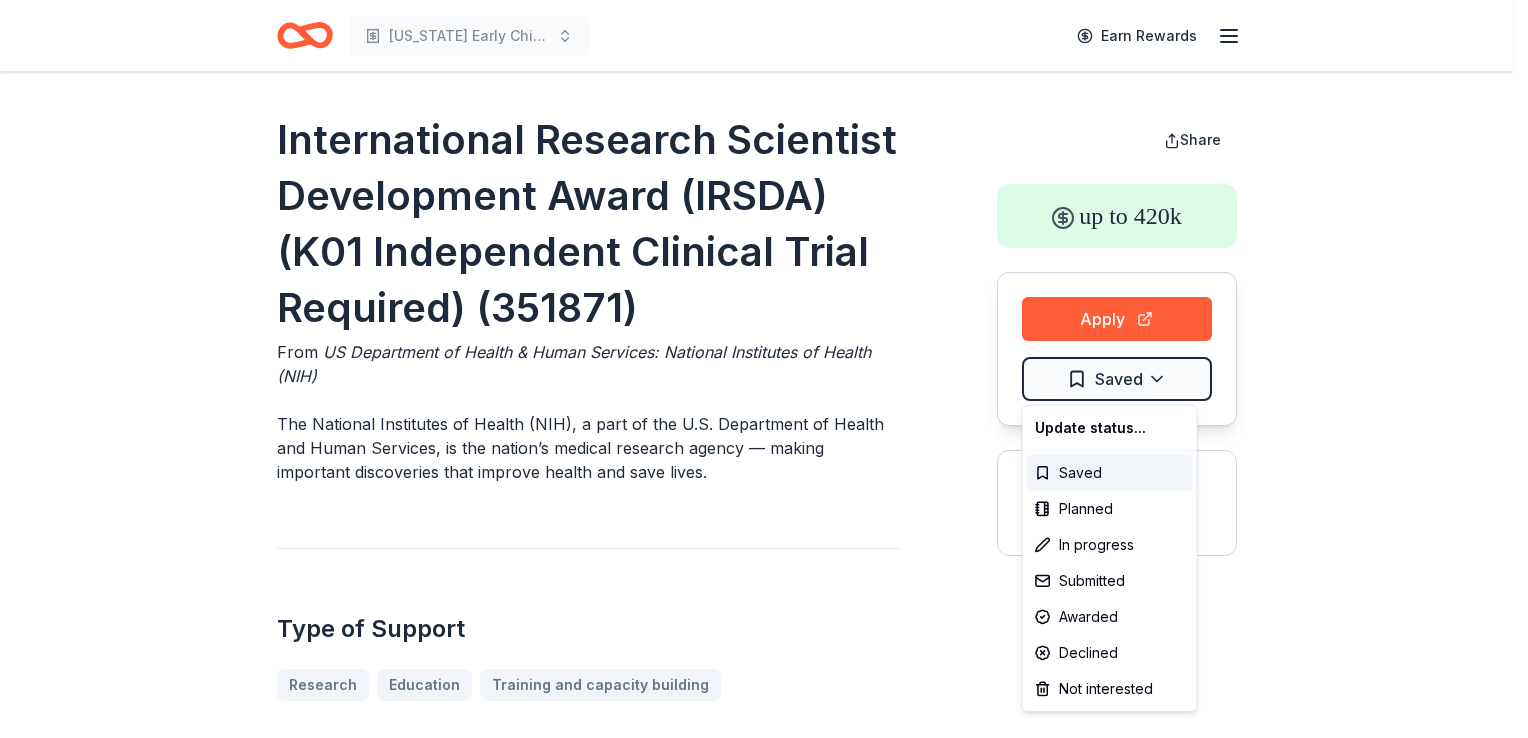 click on "New Mexico Early Childhood Education Earn Rewards International Research Scientist Development Award (IRSDA) (K01 Independent Clinical Trial Required) (351871) From   US Department of Health & Human Services: National Institutes of Health (NIH) The National Institutes of Health (NIH), a part of the U.S. Department of Health and Human Services, is the nation’s medical research agency — making important discoveries that improve health and save lives. Type of Support Research Education Training and capacity building Overview Medical education Health Epidemiology This instruction does not provide details on the broad goals, guiding principles, or specific causes supported by the grant program. Eligibility Organization's Location USA, American Samoa, Guam, Northern Mariana Islands, Puerto Rico, British Virgin Islands Program Location Global Organization Type College or university Share up to 420k Apply Saved Application deadline Mar 9, 2026 Report a mistake Submission Visit Apply for more information. up to 3m" at bounding box center (764, 369) 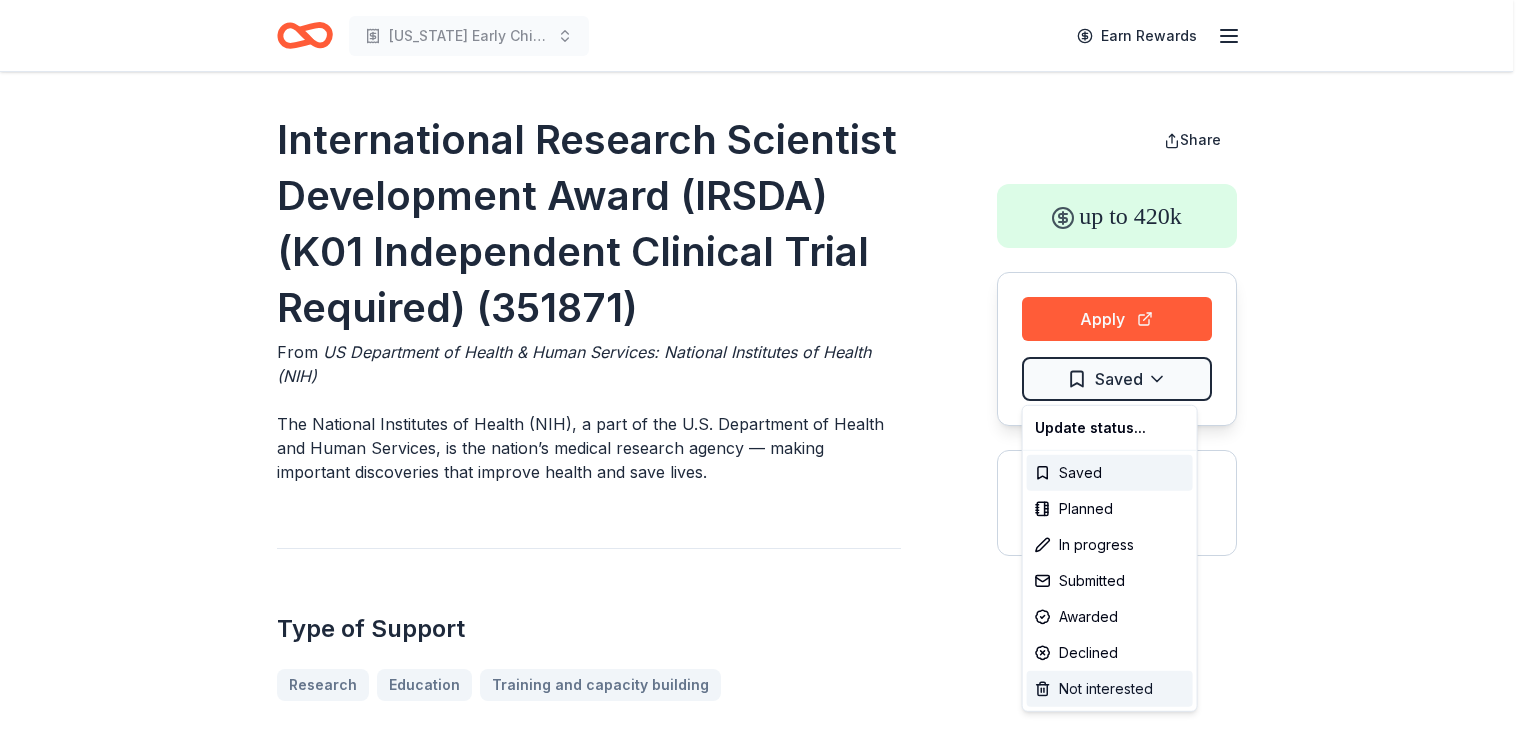 click on "Not interested" at bounding box center [1110, 689] 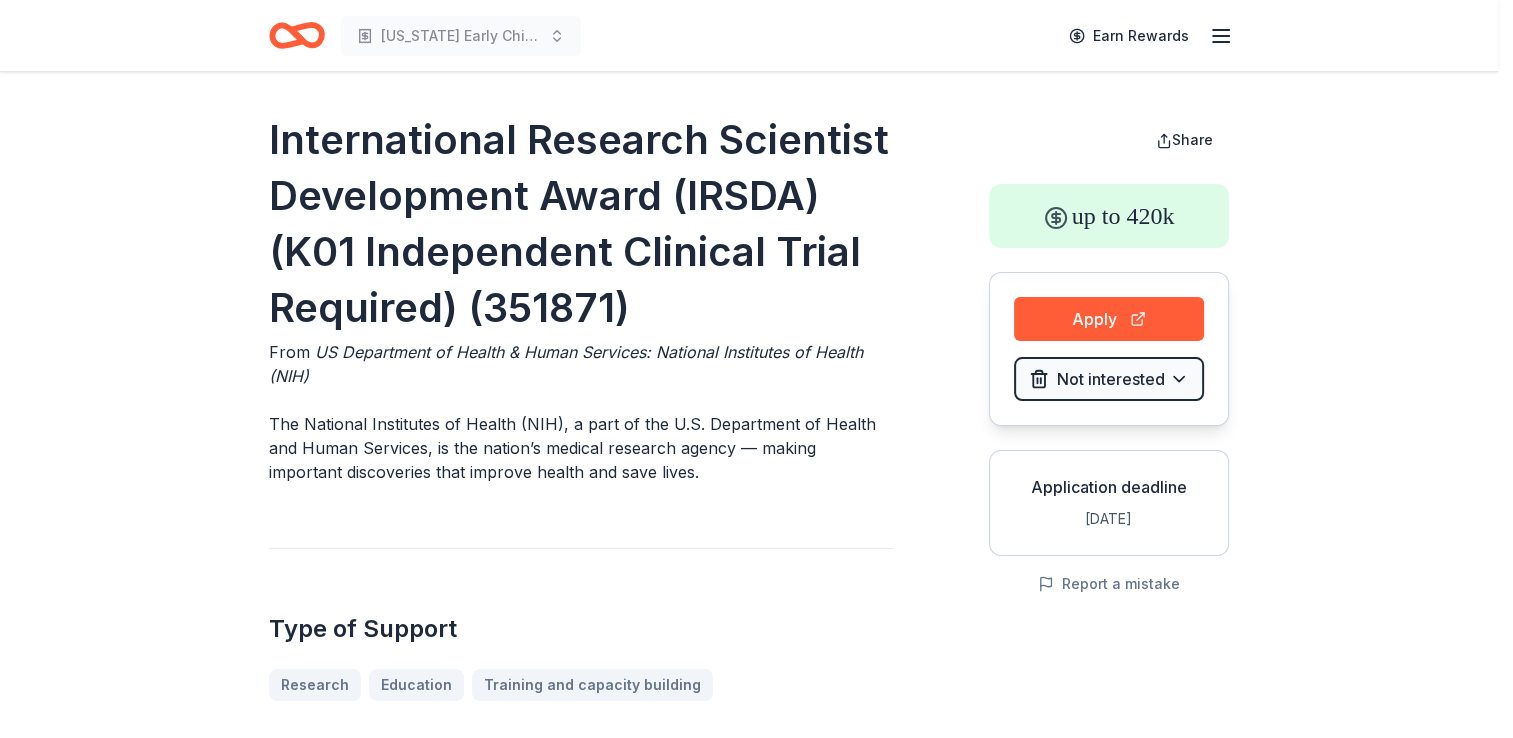 click on "New Mexico Early Childhood Education Earn Rewards International Research Scientist Development Award (IRSDA) (K01 Independent Clinical Trial Required) (351871) From   US Department of Health & Human Services: National Institutes of Health (NIH) The National Institutes of Health (NIH), a part of the U.S. Department of Health and Human Services, is the nation’s medical research agency — making important discoveries that improve health and save lives. Type of Support Research Education Training and capacity building Overview Medical education Health Epidemiology This instruction does not provide details on the broad goals, guiding principles, or specific causes supported by the grant program. Eligibility Organization's Location USA, American Samoa, Guam, Northern Mariana Islands, Puerto Rico, British Virgin Islands Program Location Global Organization Type College or university Share up to 420k Apply Not interested Application deadline Mar 9, 2026 Report a mistake Submission Visit Apply for more information." at bounding box center [756, 369] 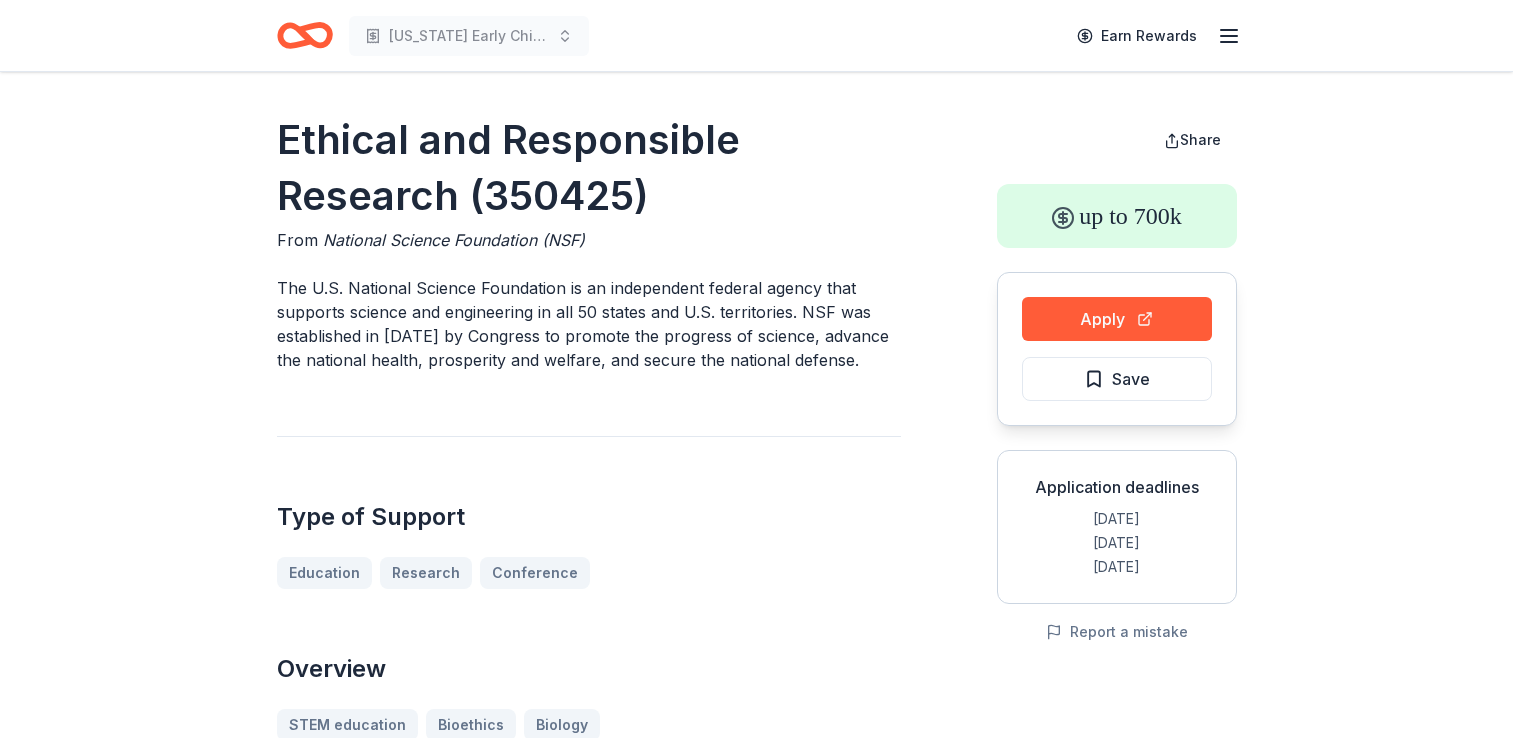 scroll, scrollTop: 0, scrollLeft: 0, axis: both 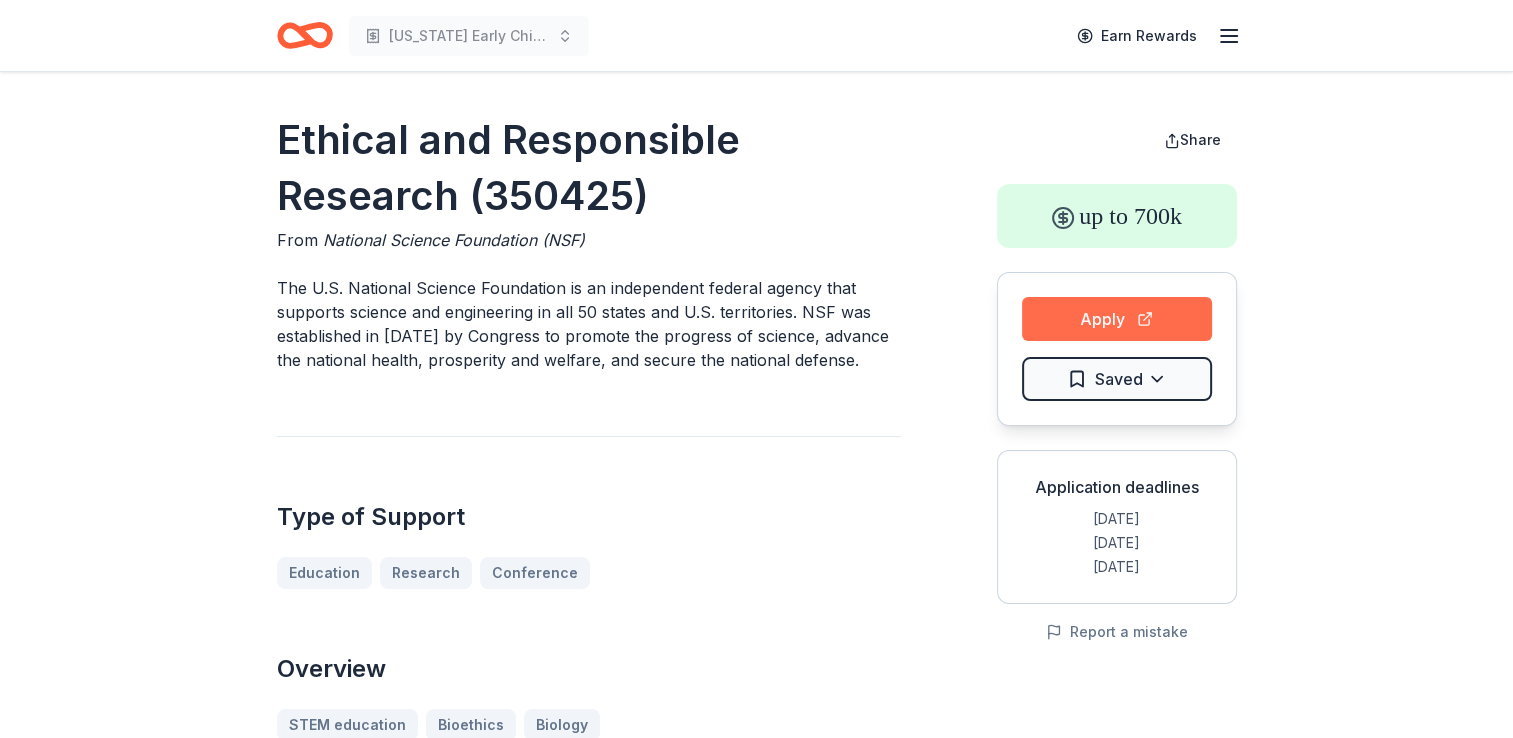 click on "Apply" at bounding box center (1117, 319) 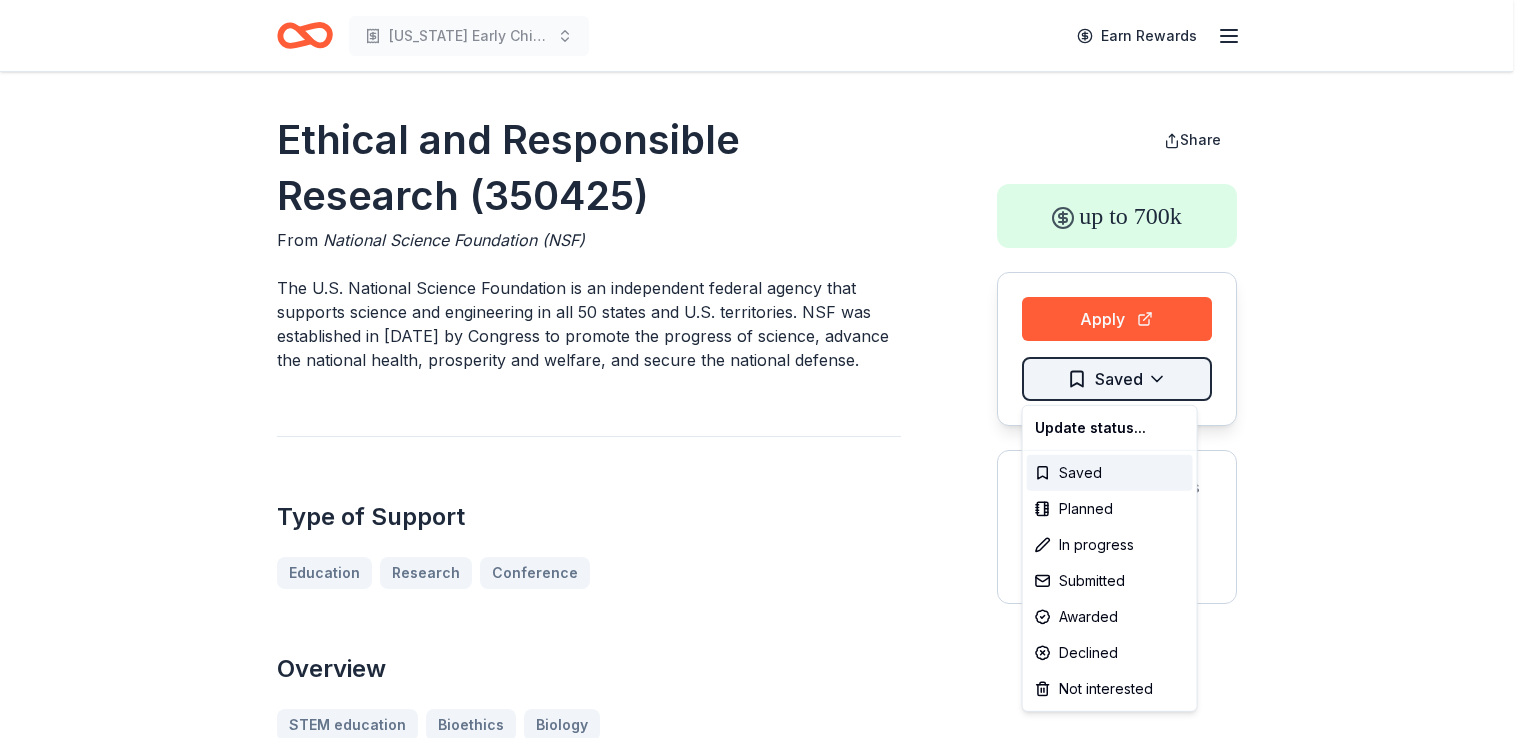 click on "[US_STATE] Early Childhood Education Earn Rewards Ethical and Responsible Research (350425) From   National Science Foundation (NSF) The U.S. National Science Foundation is an independent federal agency that supports science and engineering in all 50 states and U.S. territories. NSF was established in [DATE] by Congress to promote the progress of science, advance the national health, prosperity and welfare, and secure the national defense. Type of Support Education Research Conference Overview STEM education Bioethics Biology This grant program has established a specific deadline by which all applications must be submitted to be considered, emphasizing the importance of adherence to guidelines. The focus on local time indicates attention to the geographic diversity of applicants. However, without additional details on the grant's broad goals, guiding principles, or specific causes they support, it's challenging to provide a comprehensive overview based solely on the provided information. Eligibility [GEOGRAPHIC_DATA] [GEOGRAPHIC_DATA] +" at bounding box center (764, 369) 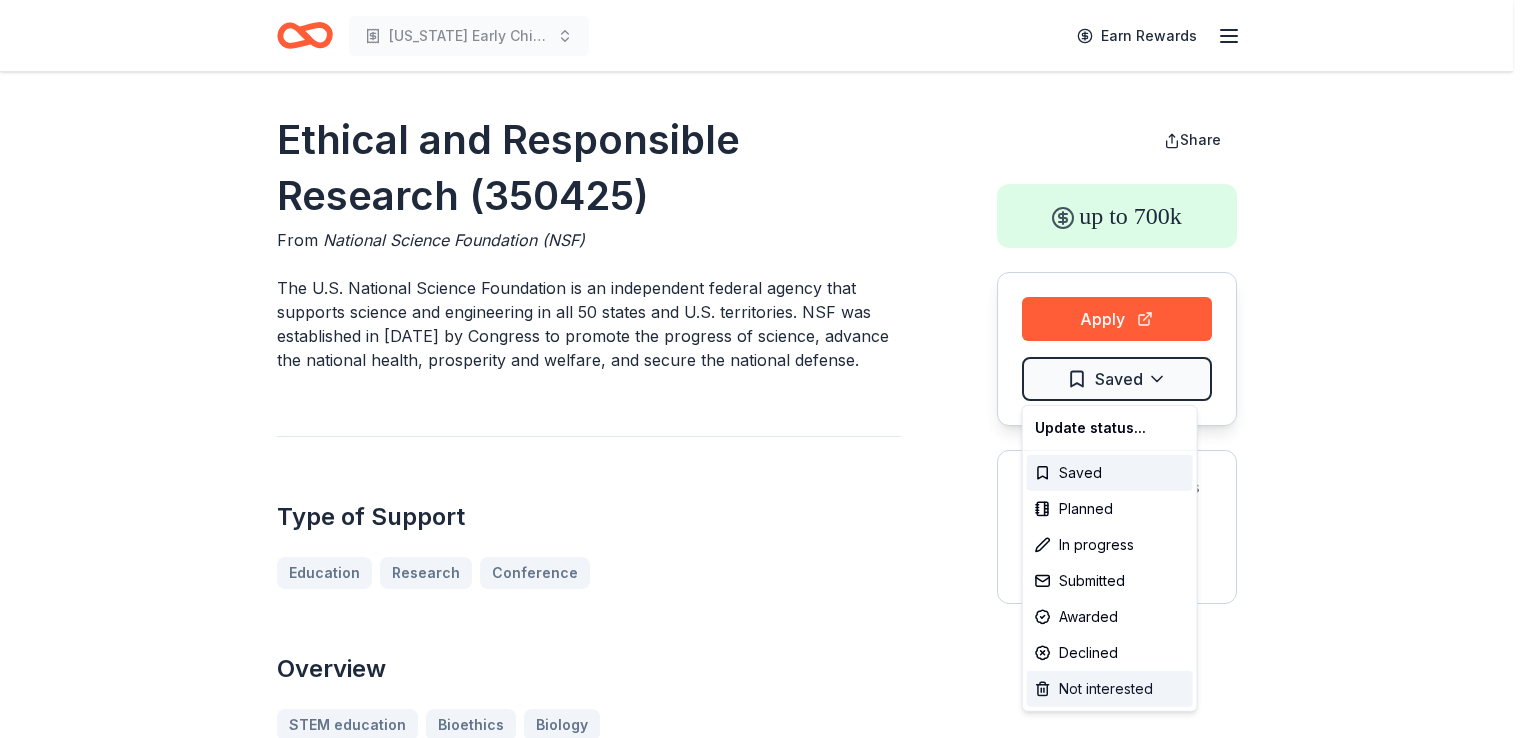 click on "Not interested" at bounding box center (1110, 689) 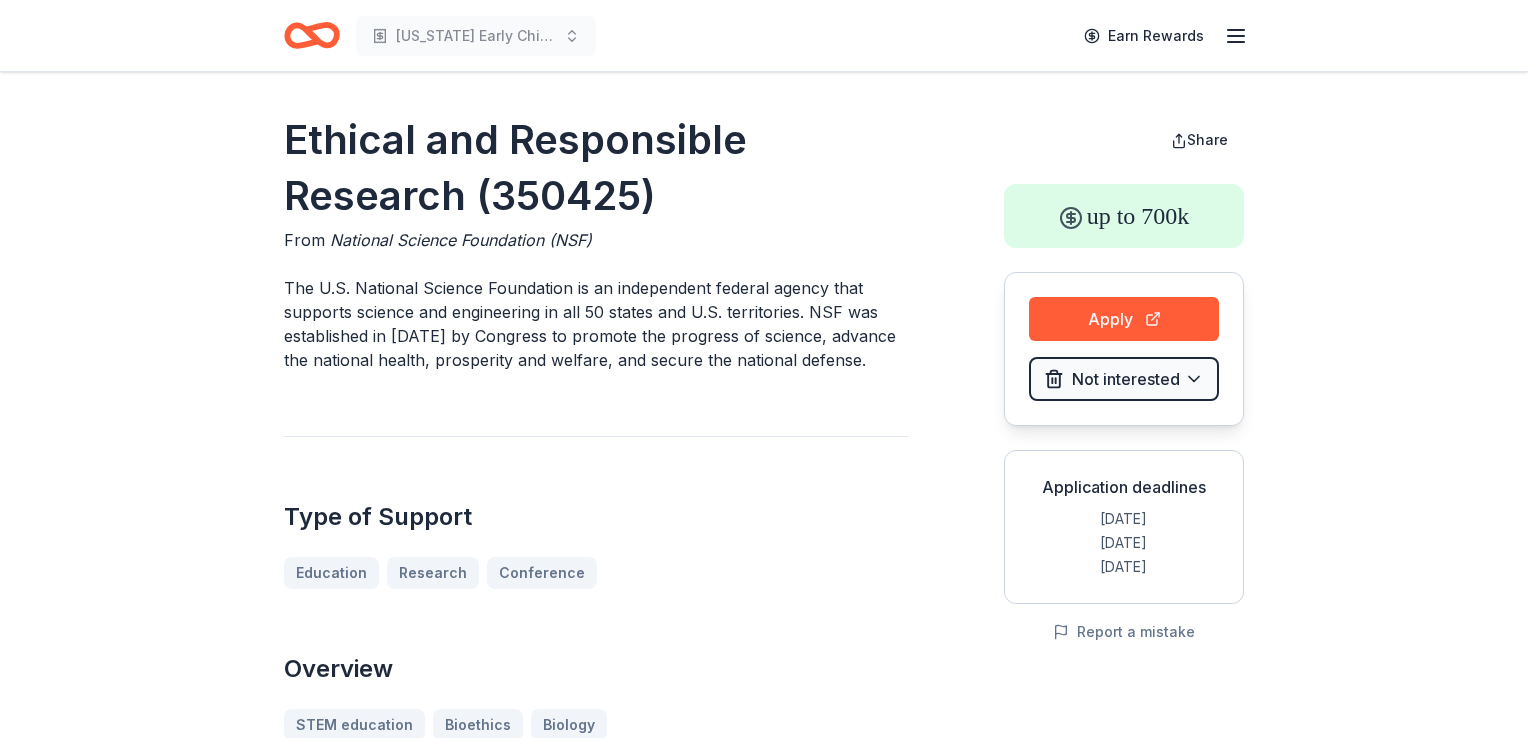 click on "New Mexico Early Childhood Education Earn Rewards Ethical and Responsible Research (350425) From   National Science Foundation (NSF) The U.S. National Science Foundation is an independent federal agency that supports science and engineering in all 50 states and U.S. territories. NSF was established in 1950 by Congress to promote the progress of science, advance the national health, prosperity and welfare, and secure the national defense. Type of Support Education Research Conference Overview STEM education Bioethics Biology This grant program has established a specific deadline by which all applications must be submitted to be considered, emphasizing the importance of adherence to guidelines. The focus on local time indicates attention to the geographic diversity of applicants. However, without additional details on the grant's broad goals, guiding principles, or specific causes they support, it's challenging to provide a comprehensive overview based solely on the provided information. Eligibility USA USA +" at bounding box center (764, 369) 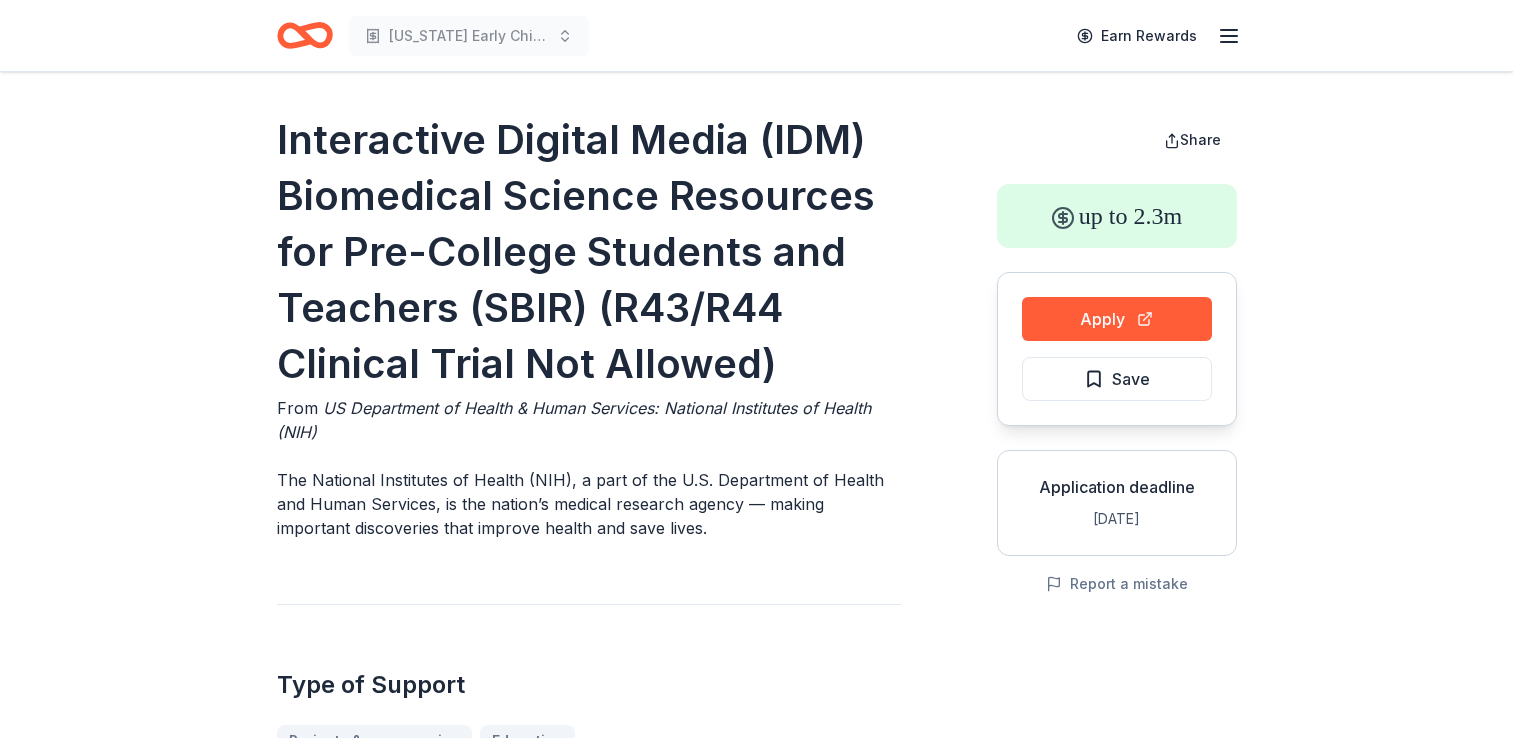 scroll, scrollTop: 0, scrollLeft: 0, axis: both 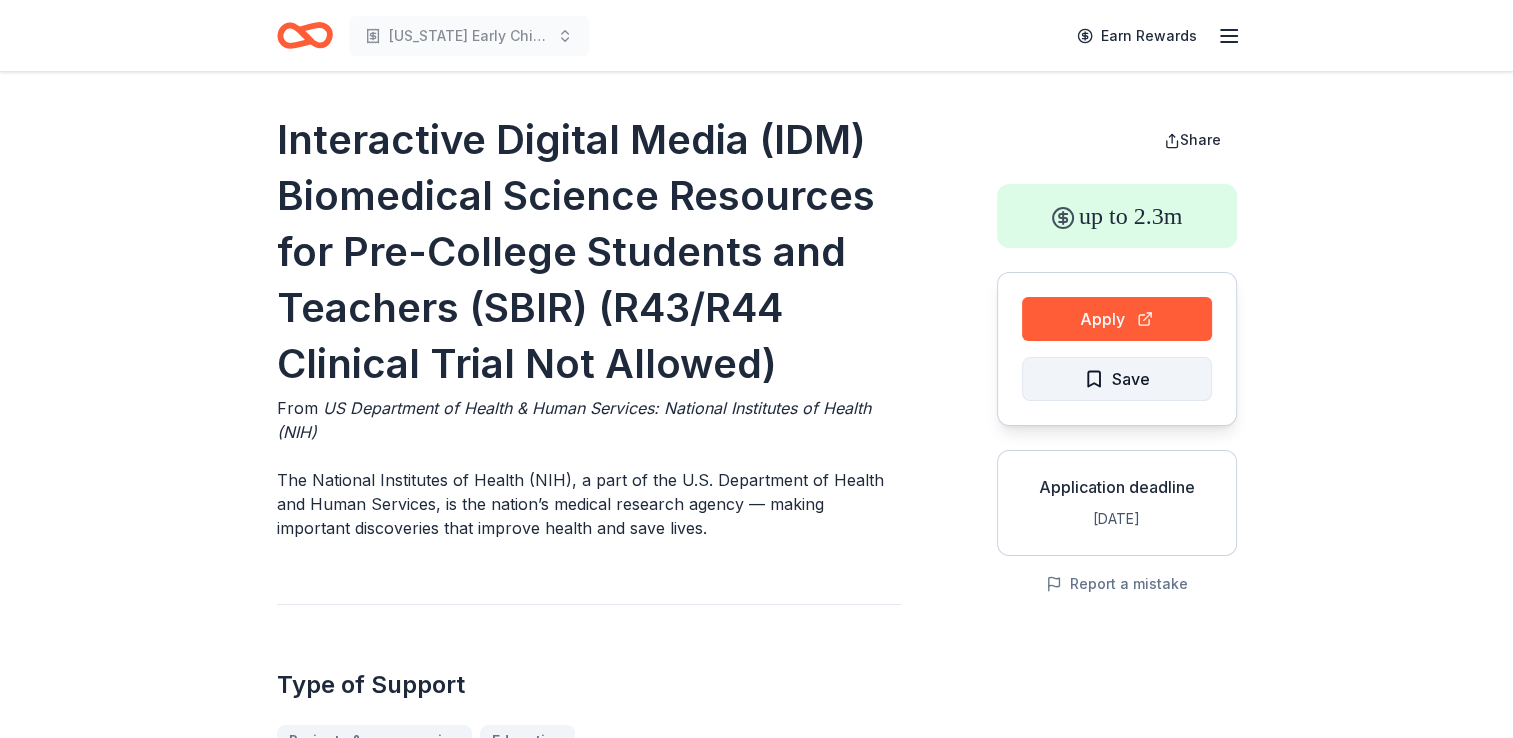 click on "Save" at bounding box center [1131, 379] 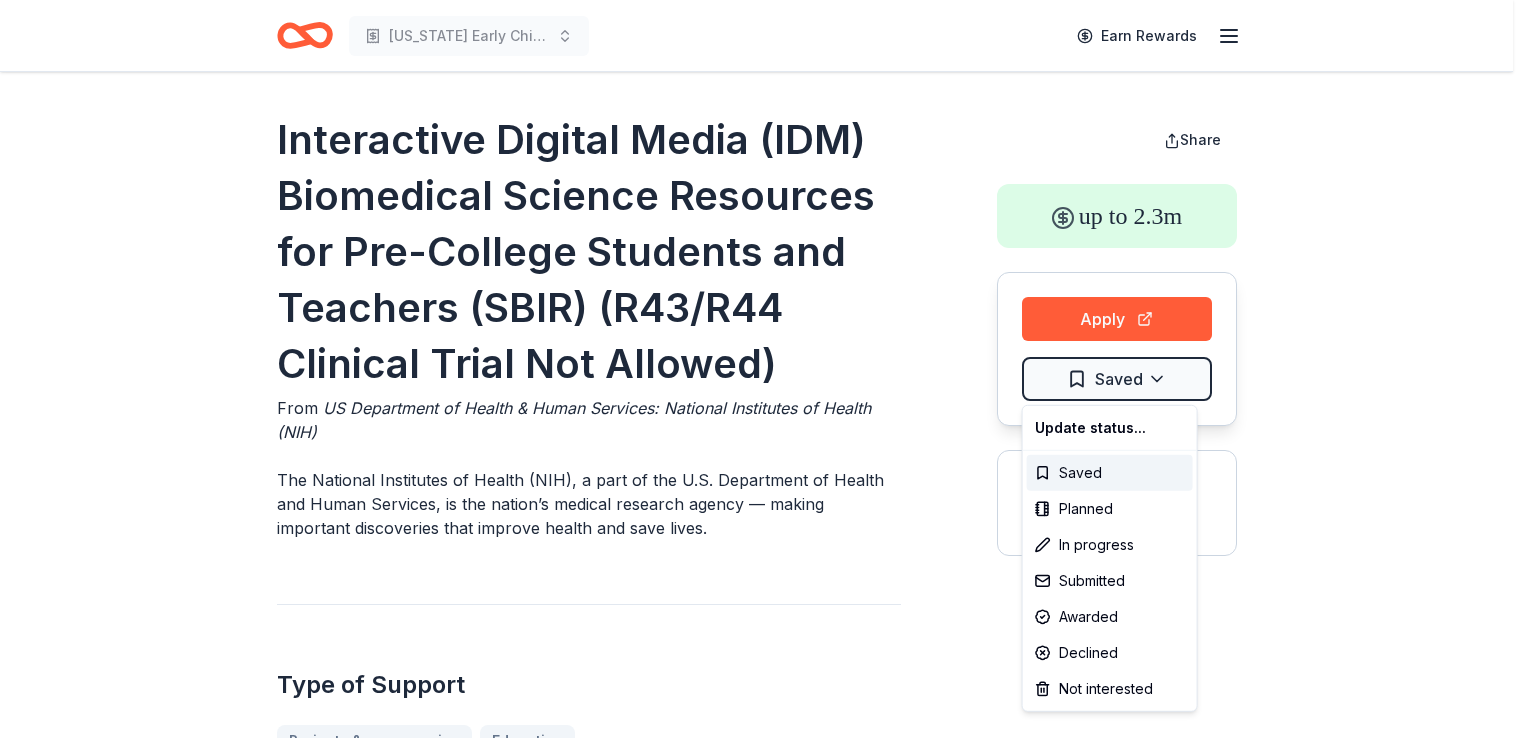 click on "[US_STATE] Early Childhood Education Earn Rewards Interactive Digital Media (IDM) Biomedical Science Resources for Pre-College Students and Teachers (SBIR) (R43/R44 Clinical Trial Not Allowed) From   US Department of Health & Human Services: National Institutes of Health (NIH) The National Institutes of Health (NIH), a part of the U.S. Department of Health and Human Services, is the nation’s medical research agency — making important discoveries that improve health and save lives. Type of Support Projects & programming Education Overview Biology Science Digital divide STEM education The purpose of this Notice of Funding Opportunity (NOFO) is to provide opportunities for eligible small business concerns (SBCs) to develop interactive digital media (IDM) biomedical science resources for pre-college students and teachers. Eligibility Organization's Location [GEOGRAPHIC_DATA] Program Location [GEOGRAPHIC_DATA] Organization Type For profit Share up to 2.3m Apply Saved Application deadline [DATE] Report a mistake Submission Similar grants 4" at bounding box center (764, 369) 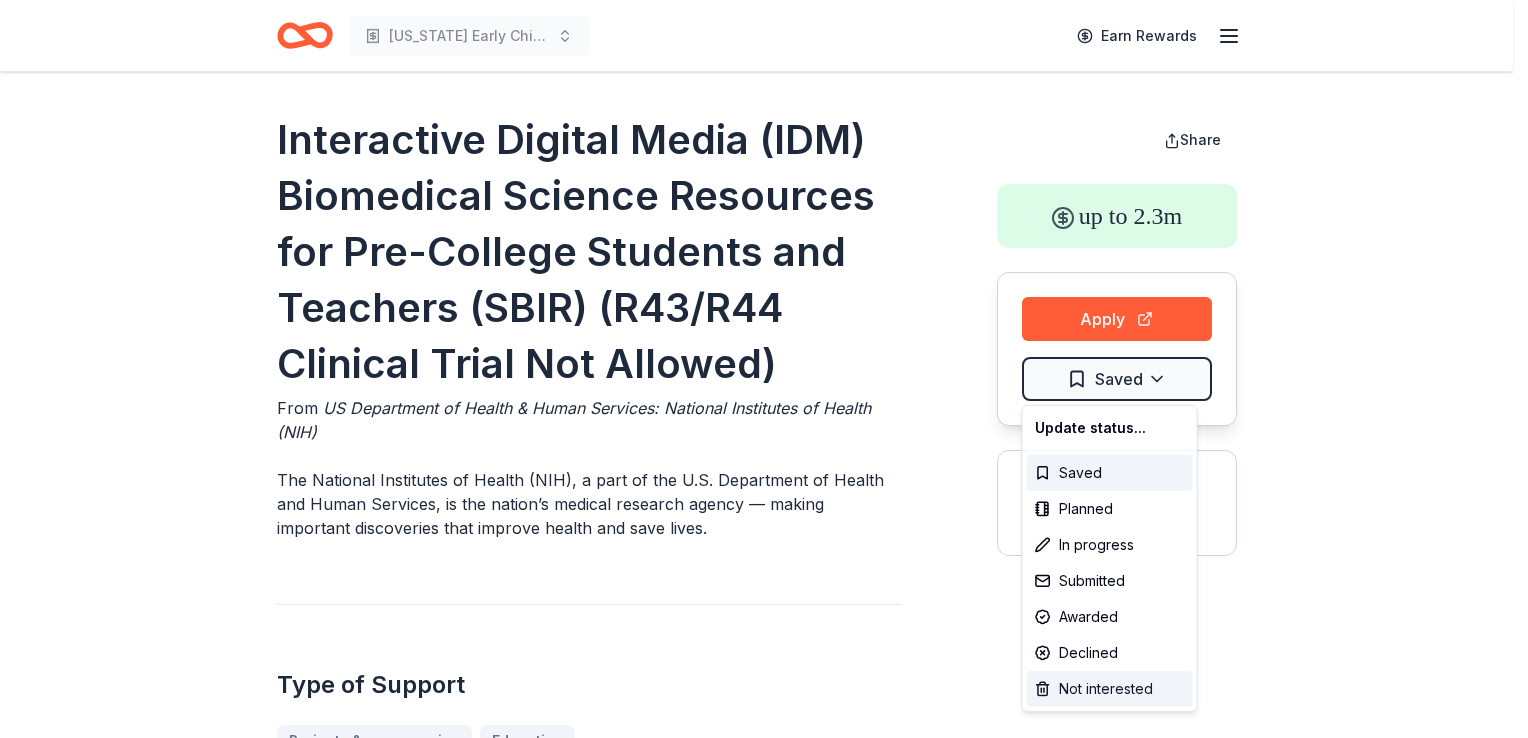 click on "Not interested" at bounding box center [1110, 689] 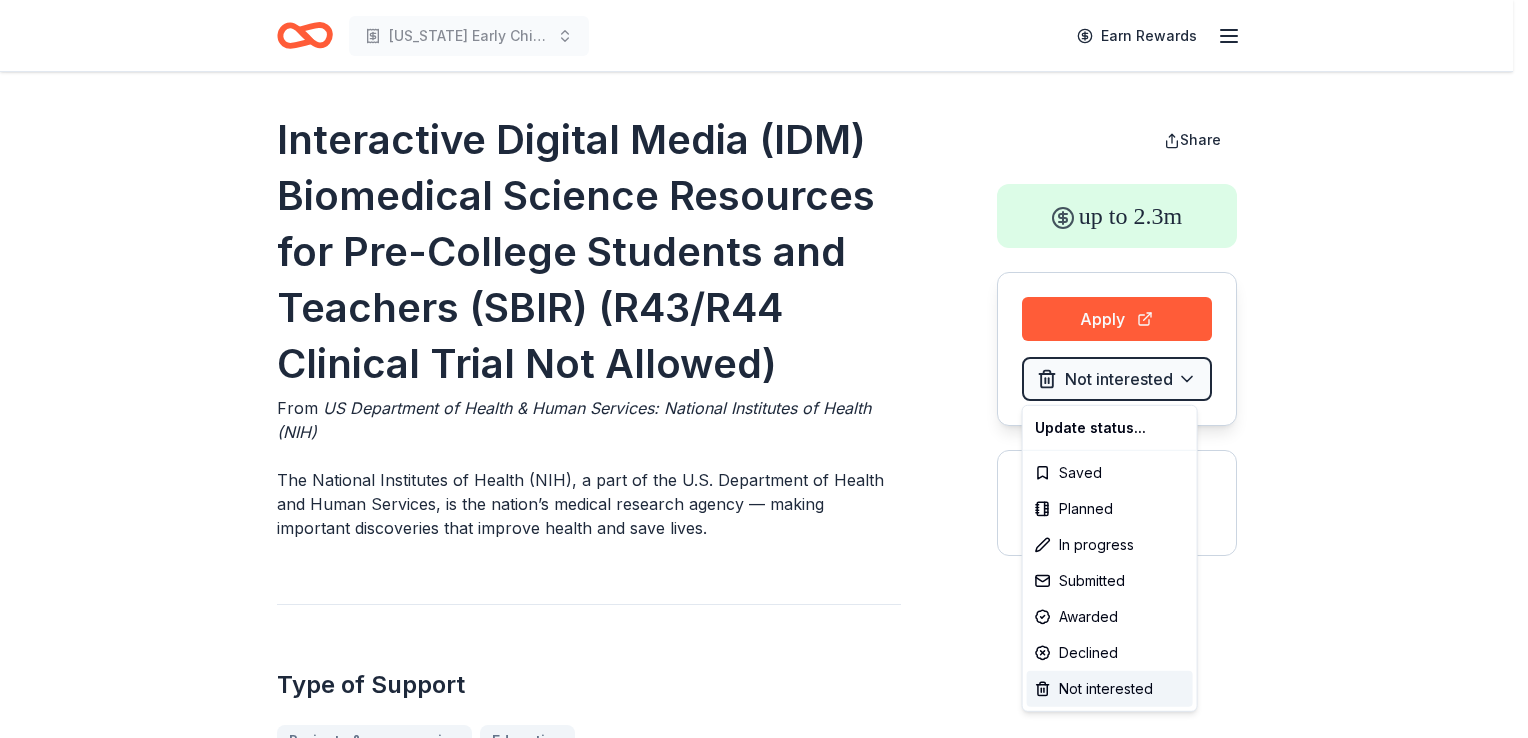 click on "New Mexico Early Childhood Education Earn Rewards Interactive Digital Media (IDM) Biomedical Science Resources for Pre-College Students and Teachers (SBIR) (R43/R44 Clinical Trial Not Allowed) From   US Department of Health & Human Services: National Institutes of Health (NIH) The National Institutes of Health (NIH), a part of the U.S. Department of Health and Human Services, is the nation’s medical research agency — making important discoveries that improve health and save lives. Type of Support Projects & programming Education Overview Biology Science Digital divide STEM education The purpose of this Notice of Funding Opportunity (NOFO) is to provide opportunities for eligible small business concerns (SBCs) to develop interactive digital media (IDM) biomedical science resources for pre-college students and teachers. Eligibility Organization's Location USA Program Location USA Organization Type For profit Share up to 2.3m Apply Not interested Application deadline Sep 5 Report a mistake Submission Science" at bounding box center [764, 369] 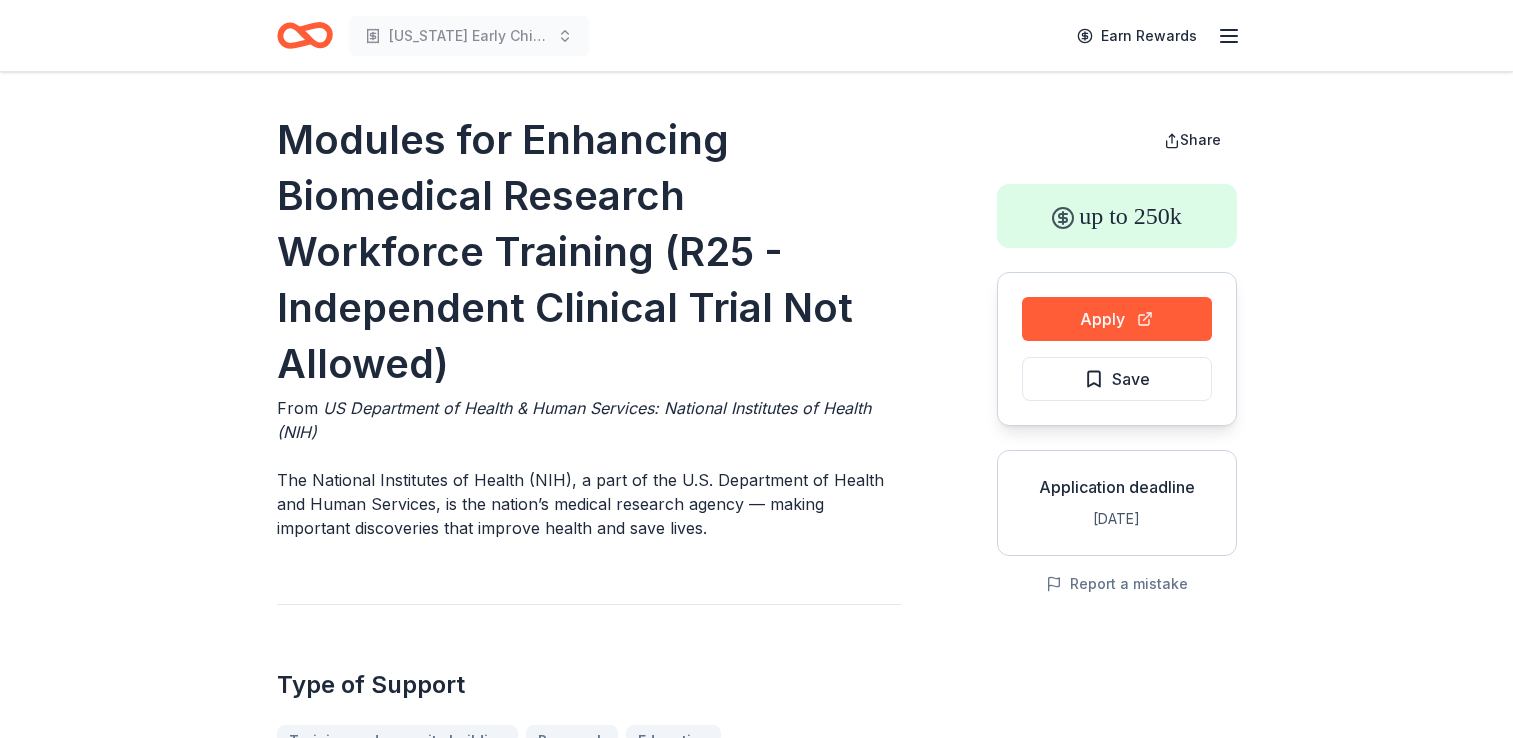 scroll, scrollTop: 0, scrollLeft: 0, axis: both 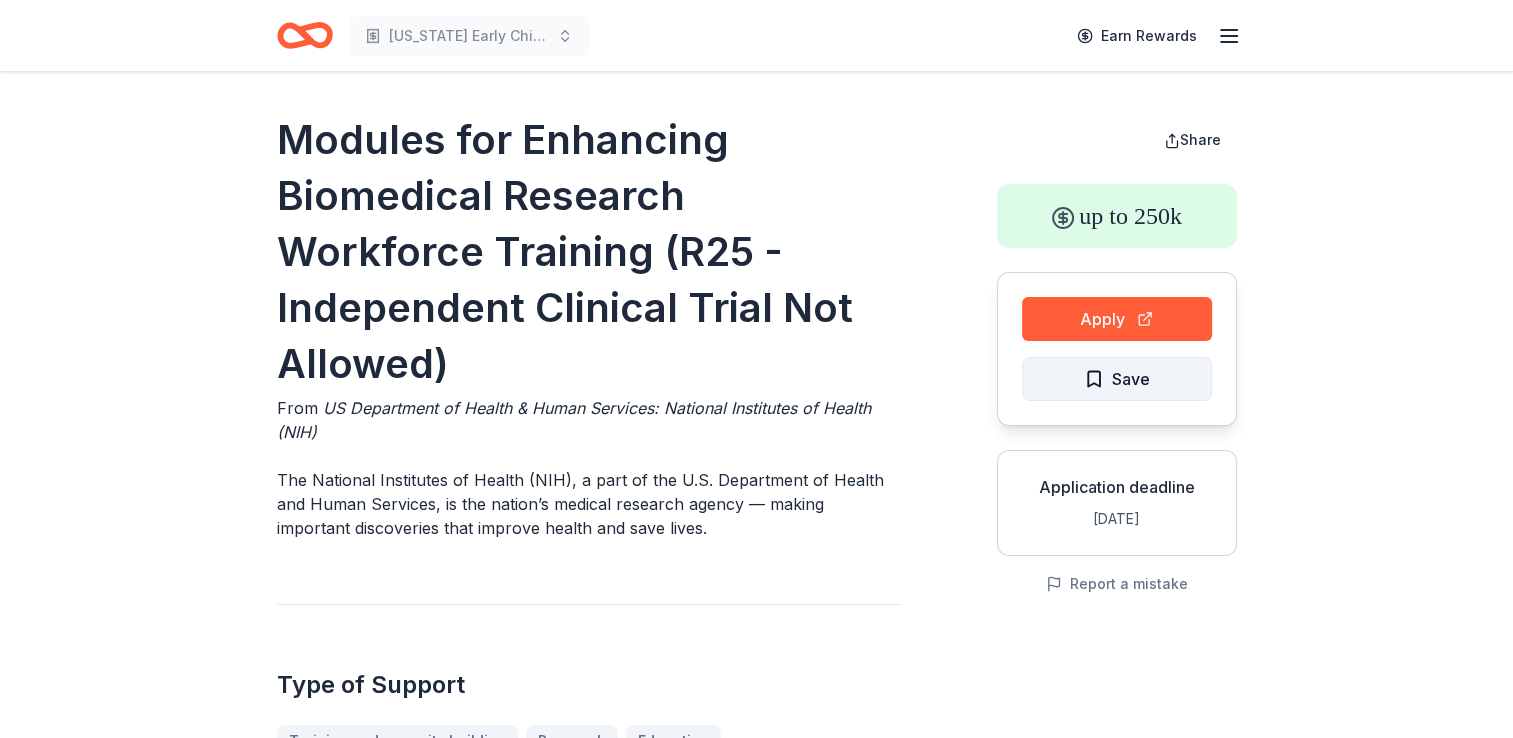 click on "Save" at bounding box center (1131, 379) 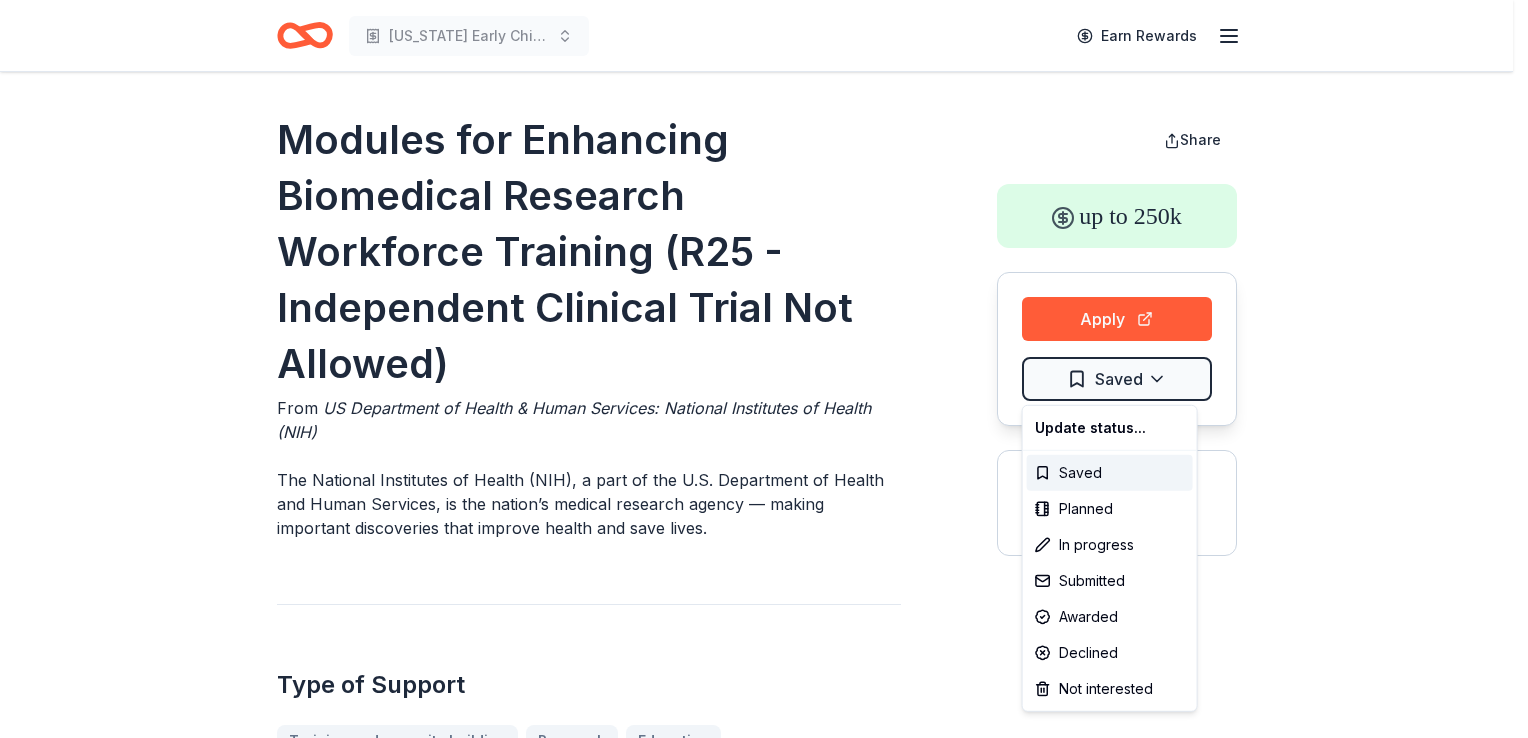 click on "[US_STATE] Early Childhood Education Earn Rewards Modules for Enhancing Biomedical Research Workforce Training (R25 - Independent Clinical Trial Not Allowed) From   US Department of Health & Human Services: National Institutes of Health (NIH) The National Institutes of Health (NIH), a part of the U.S. Department of Health and Human Services, is the nation’s medical research agency — making important discoveries that improve health and save lives. Type of Support Training and capacity building Research Education Overview Medical education Biology Health This grant program emphasizes the importance of adhering to deadlines, specifically noting that all applications must be submitted by 5:00 PM local time of the applicant organization. Without further details, it's unclear what specific causes or broad goals the program supports, but punctuality and respect for process timelines are underscored. Eligibility Organization's Location Program Location Organization Type 501(c)(3) Nonprofit For profit Share Apply" at bounding box center (764, 369) 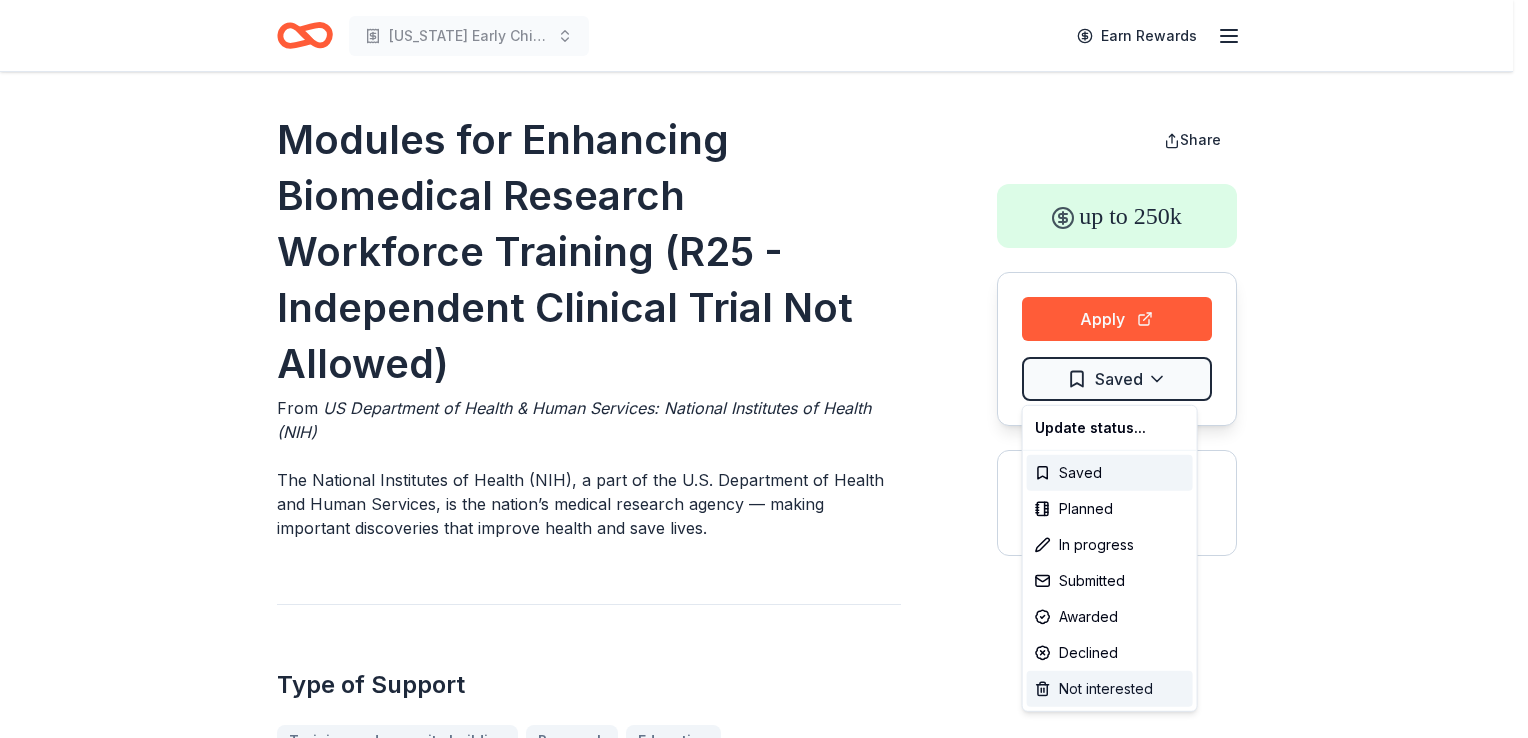 click on "Not interested" at bounding box center (1110, 689) 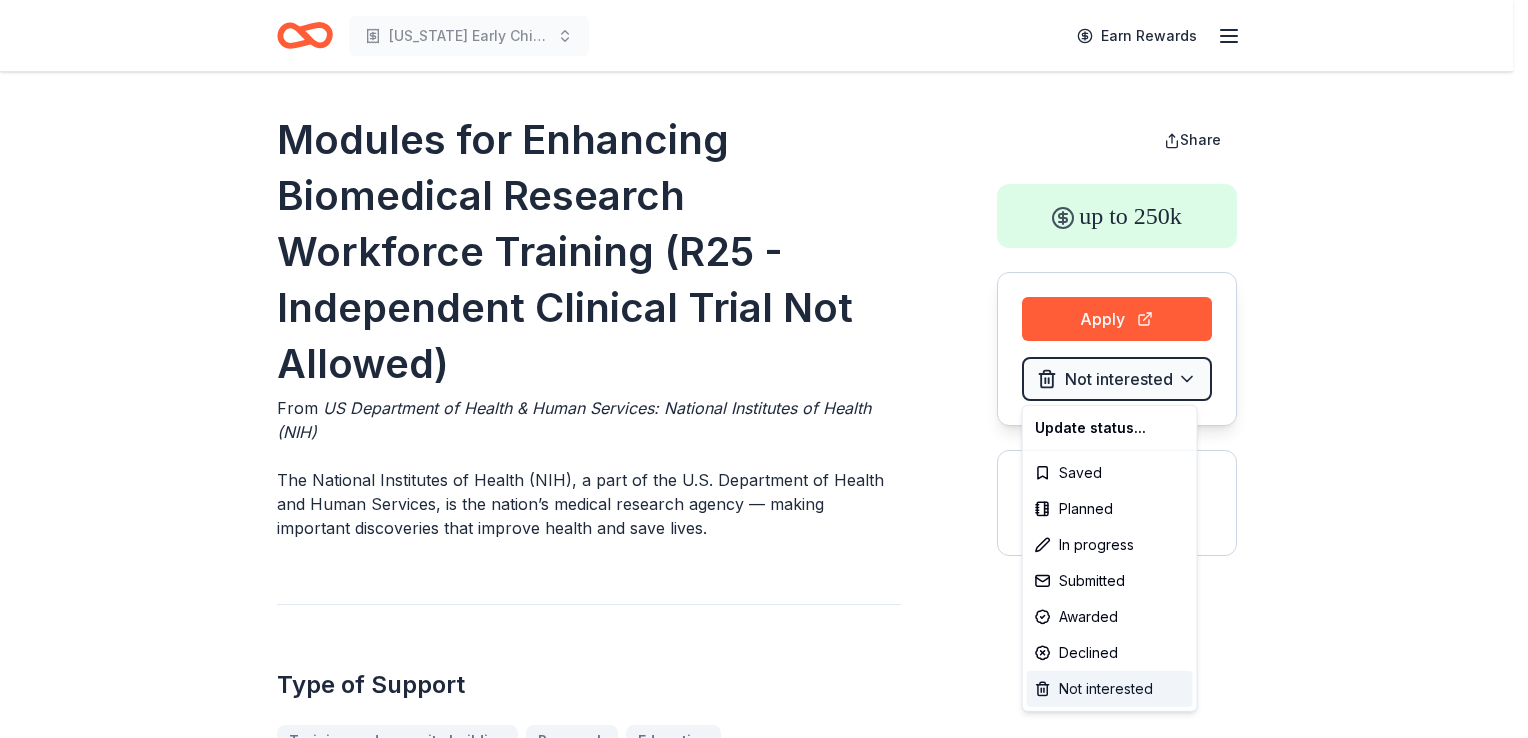 click on "Not interested" at bounding box center [1110, 689] 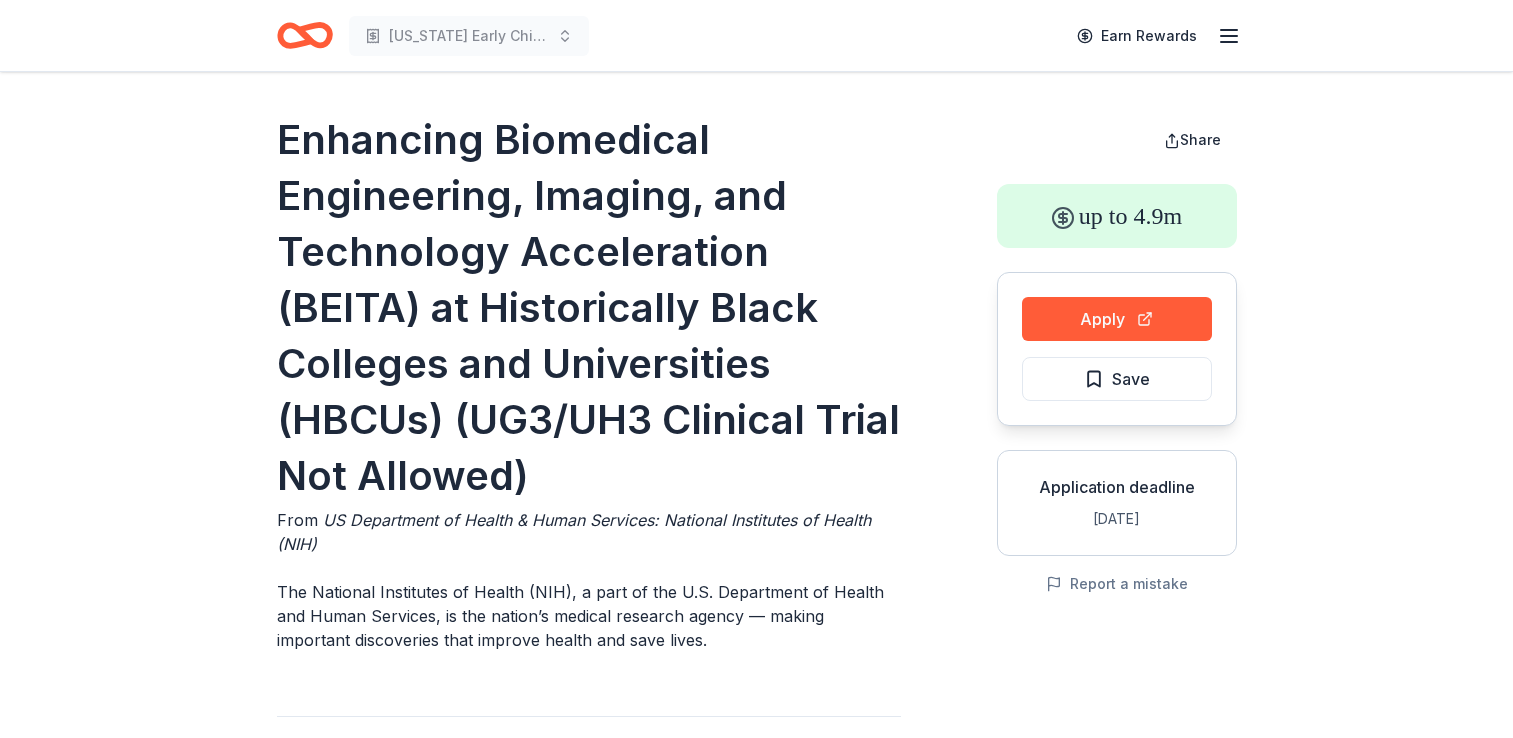 scroll, scrollTop: 0, scrollLeft: 0, axis: both 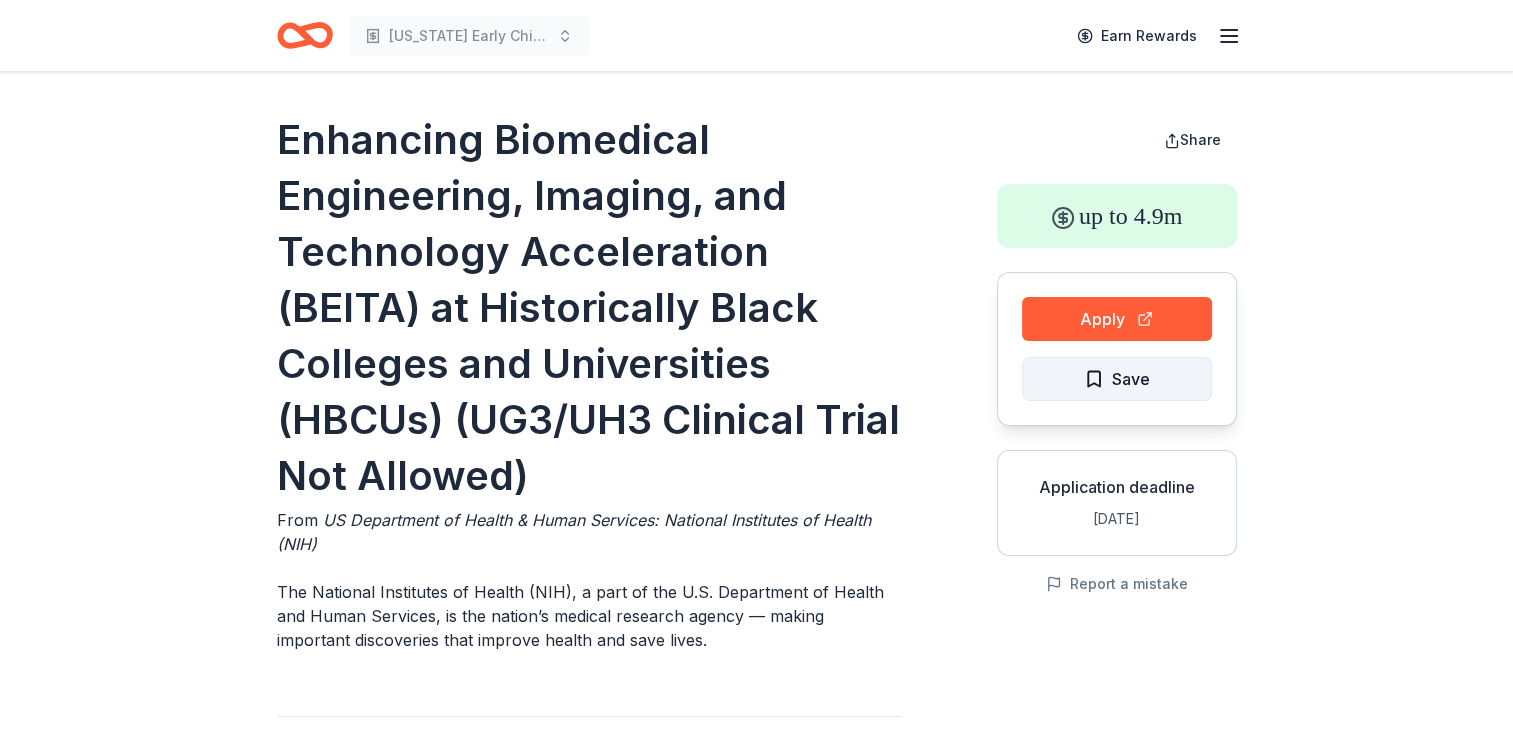 click on "Save" at bounding box center [1131, 379] 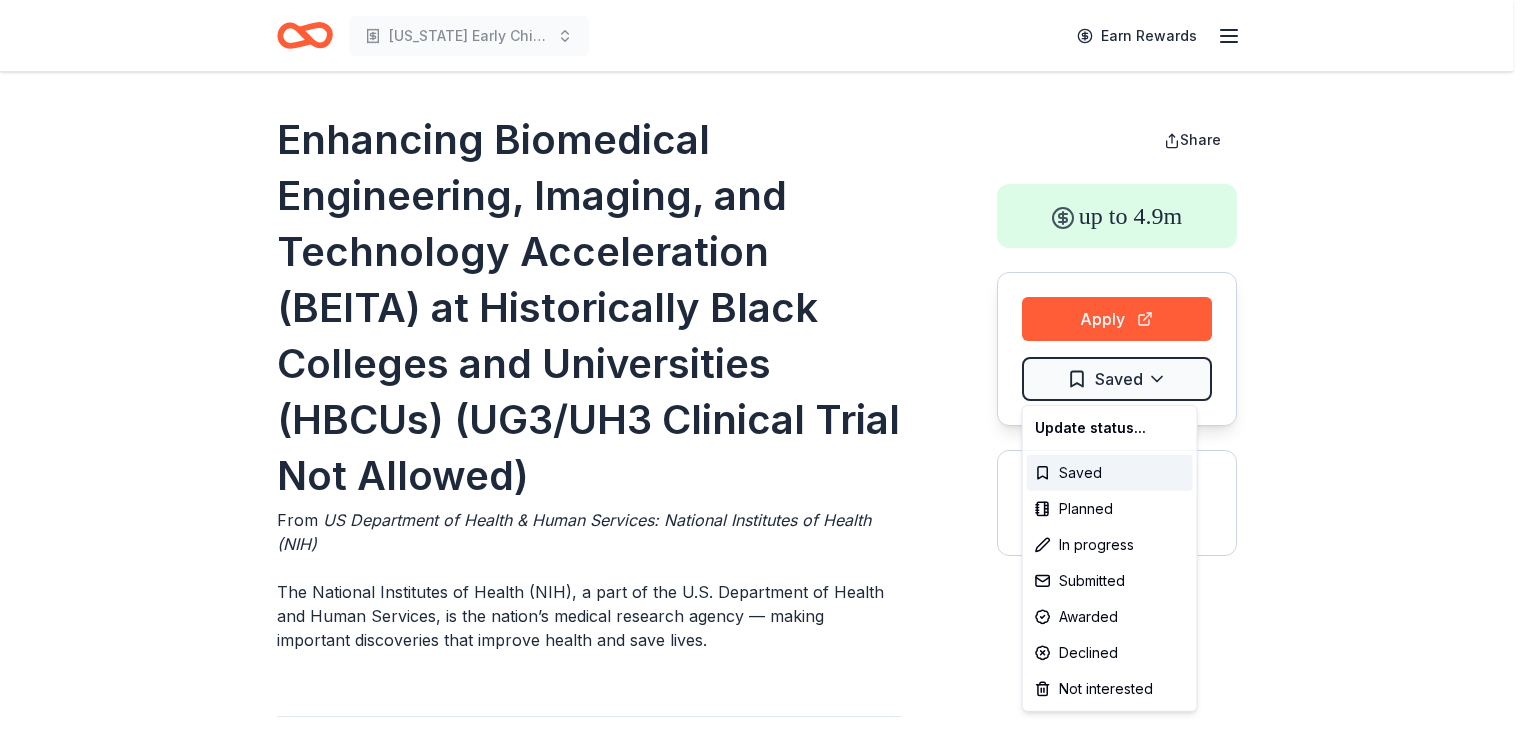 click on "[US_STATE] Early Childhood Education Earn Rewards Enhancing Biomedical Engineering, Imaging, and Technology Acceleration (BEITA) at Historically Black Colleges and Universities (HBCUs) (UG3/UH3 Clinical Trial Not Allowed) From   US Department of Health & Human Services: National Institutes of Health (NIH) The National Institutes of Health (NIH), a part of the U.S. Department of Health and Human Services, is the nation’s medical research agency — making important discoveries that improve health and save lives. Type of Support Education Training and capacity building Research Overview Biomedicine Engineering Health Medical education Technology Eligibility Organization's Location [GEOGRAPHIC_DATA], [US_STATE], [US_STATE], [US_STATE], [US_STATE], [GEOGRAPHIC_DATA] Program Location [GEOGRAPHIC_DATA], [US_STATE], [US_STATE], [US_STATE], [US_STATE], [GEOGRAPHIC_DATA] Organization Type College or university Share up to 4.9m Apply Saved Application deadline [DATE] Report a mistake Submission Similar grants +  1" at bounding box center [764, 369] 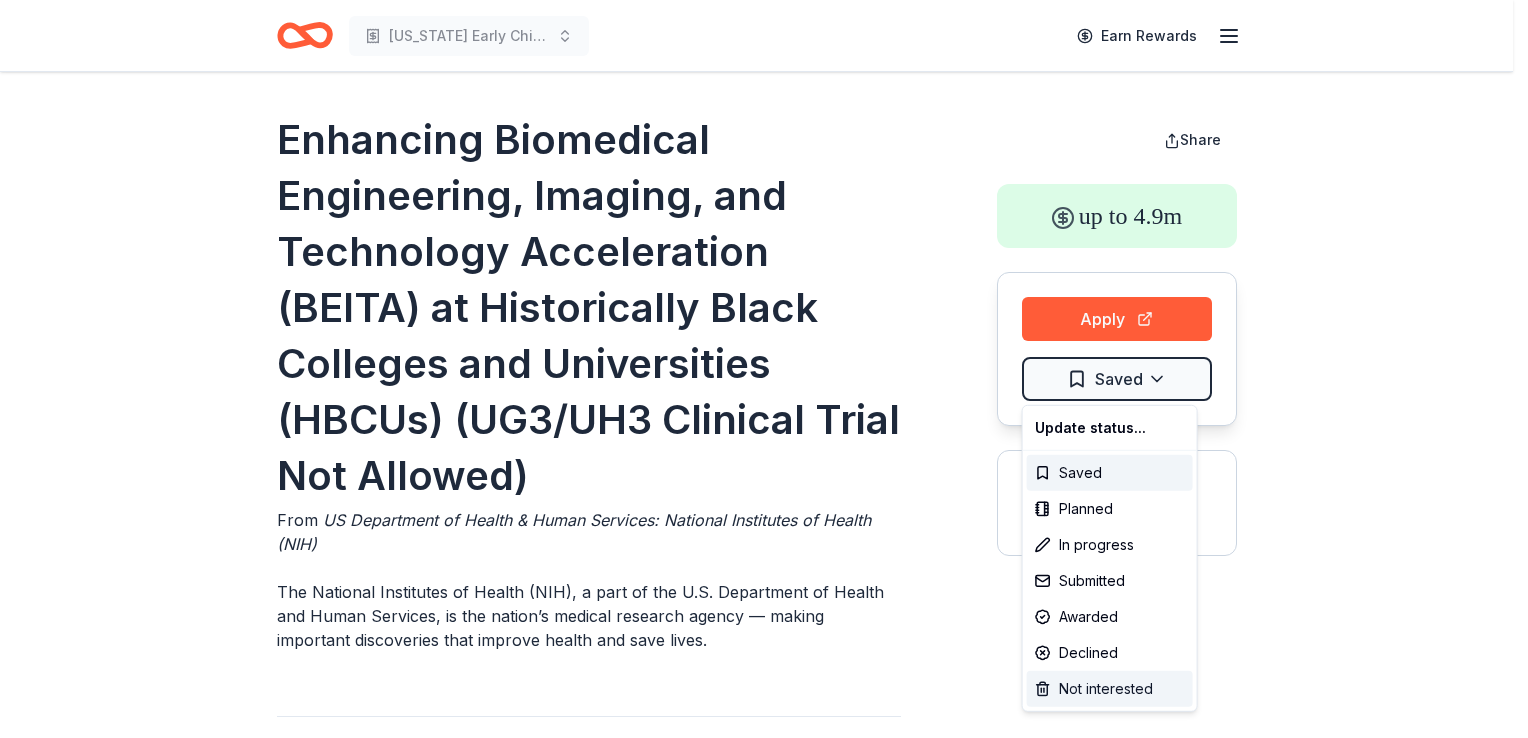 click on "Not interested" at bounding box center [1110, 689] 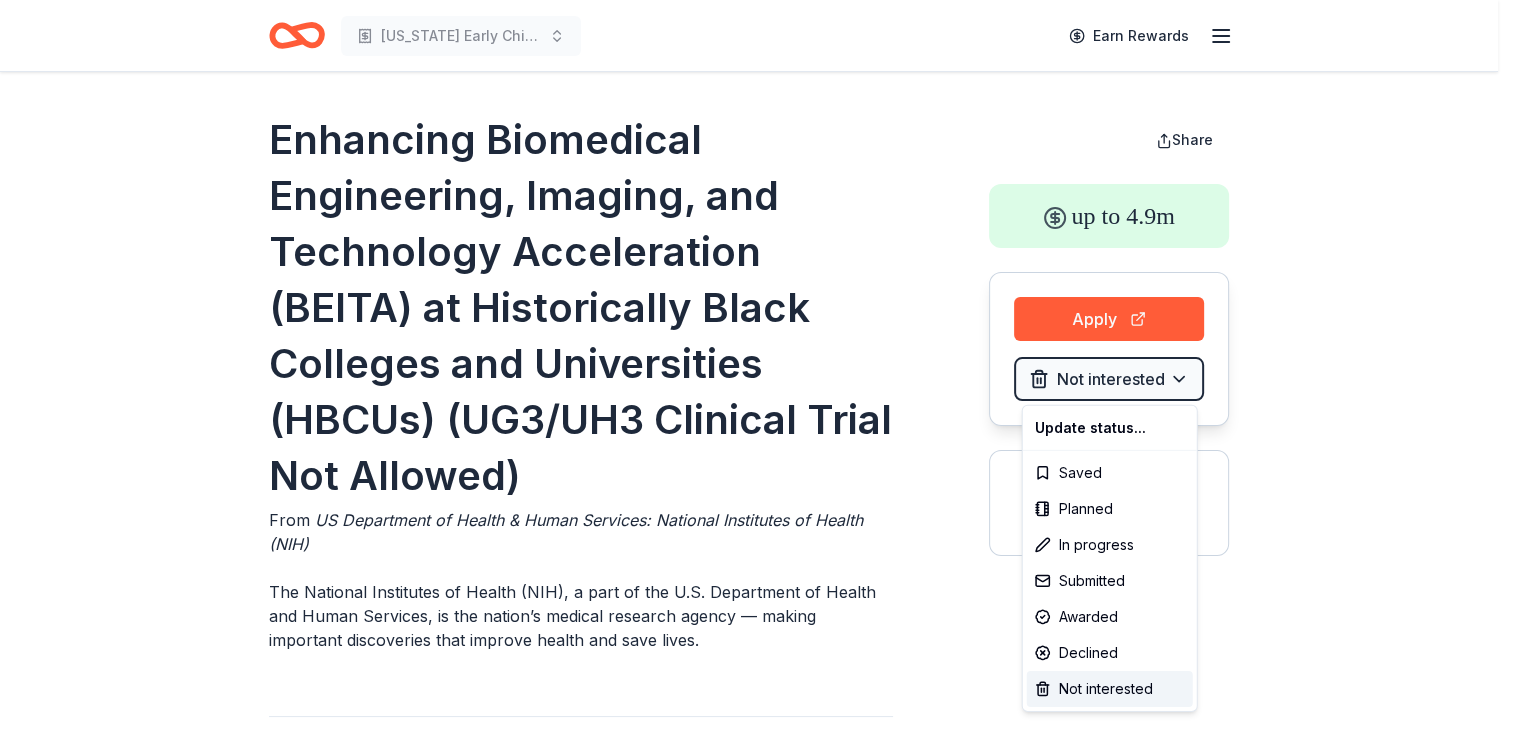 click on "New Mexico Early Childhood Education Earn Rewards Enhancing Biomedical Engineering, Imaging, and Technology Acceleration (BEITA) at Historically Black Colleges and Universities (HBCUs) (UG3/UH3 Clinical Trial Not Allowed) From   US Department of Health & Human Services: National Institutes of Health (NIH) The National Institutes of Health (NIH), a part of the U.S. Department of Health and Human Services, is the nation’s medical research agency — making important discoveries that improve health and save lives. Type of Support Education Training and capacity building Research Overview Biomedicine Engineering Health Medical education Technology Eligibility Organization's Location USA, American Samoa, Guam, Northern Mariana Islands, Puerto Rico, British Virgin Islands Program Location USA, American Samoa, Guam, Northern Mariana Islands, Puerto Rico, Virgin Islands Organization Type College or university Share up to 4.9m Apply Not interested Application deadline Sep 30 Report a mistake Submission up to 1.2m +" at bounding box center (756, 369) 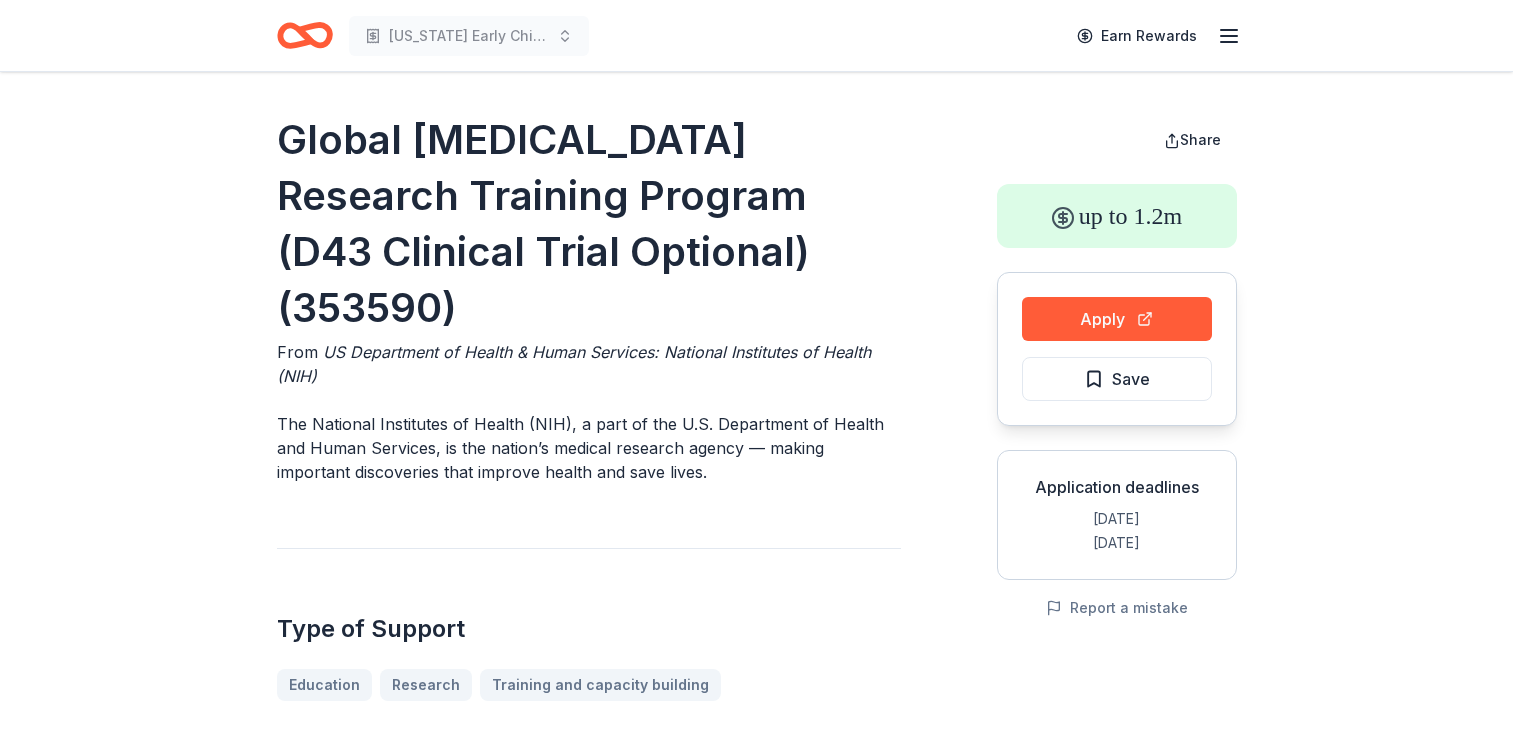 scroll, scrollTop: 0, scrollLeft: 0, axis: both 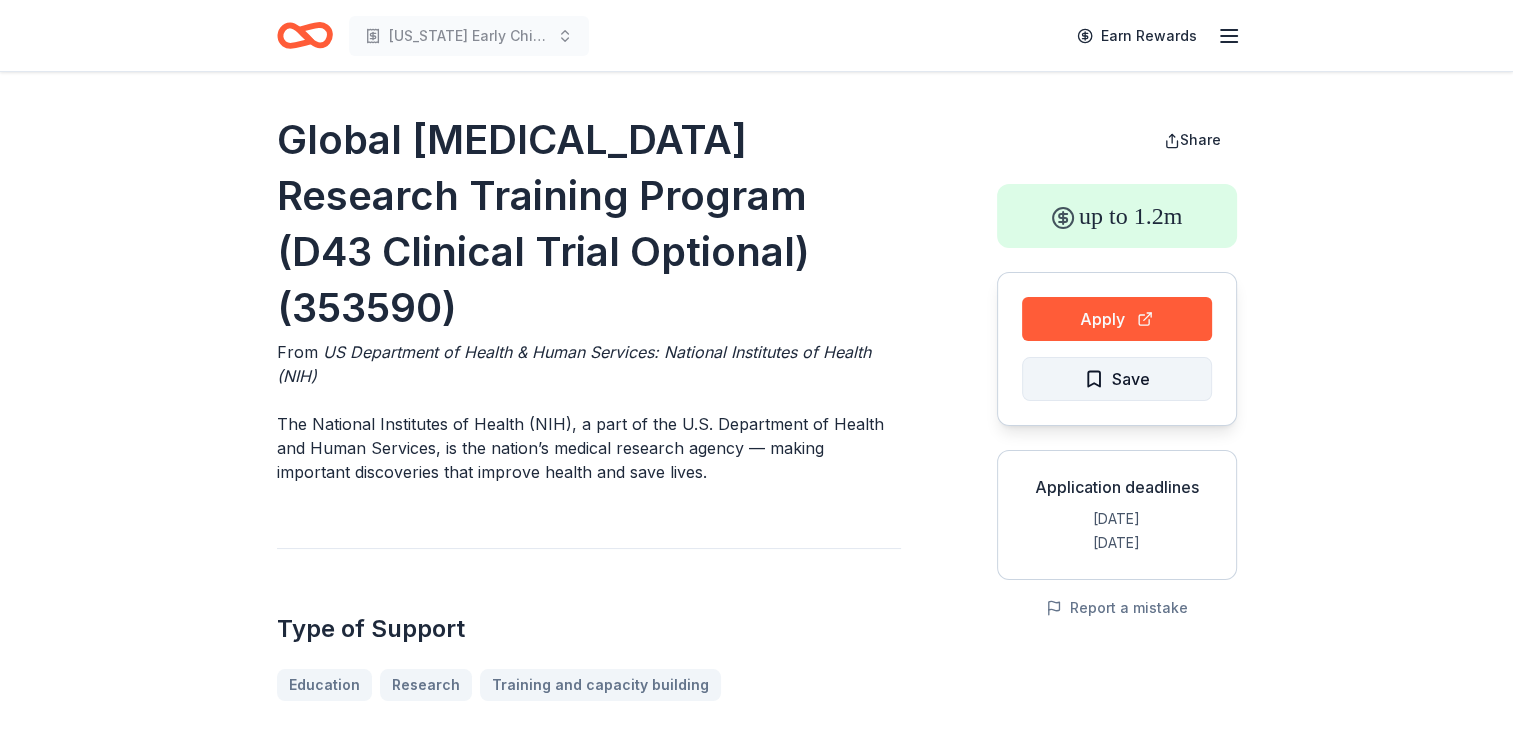 click on "Save" at bounding box center (1131, 379) 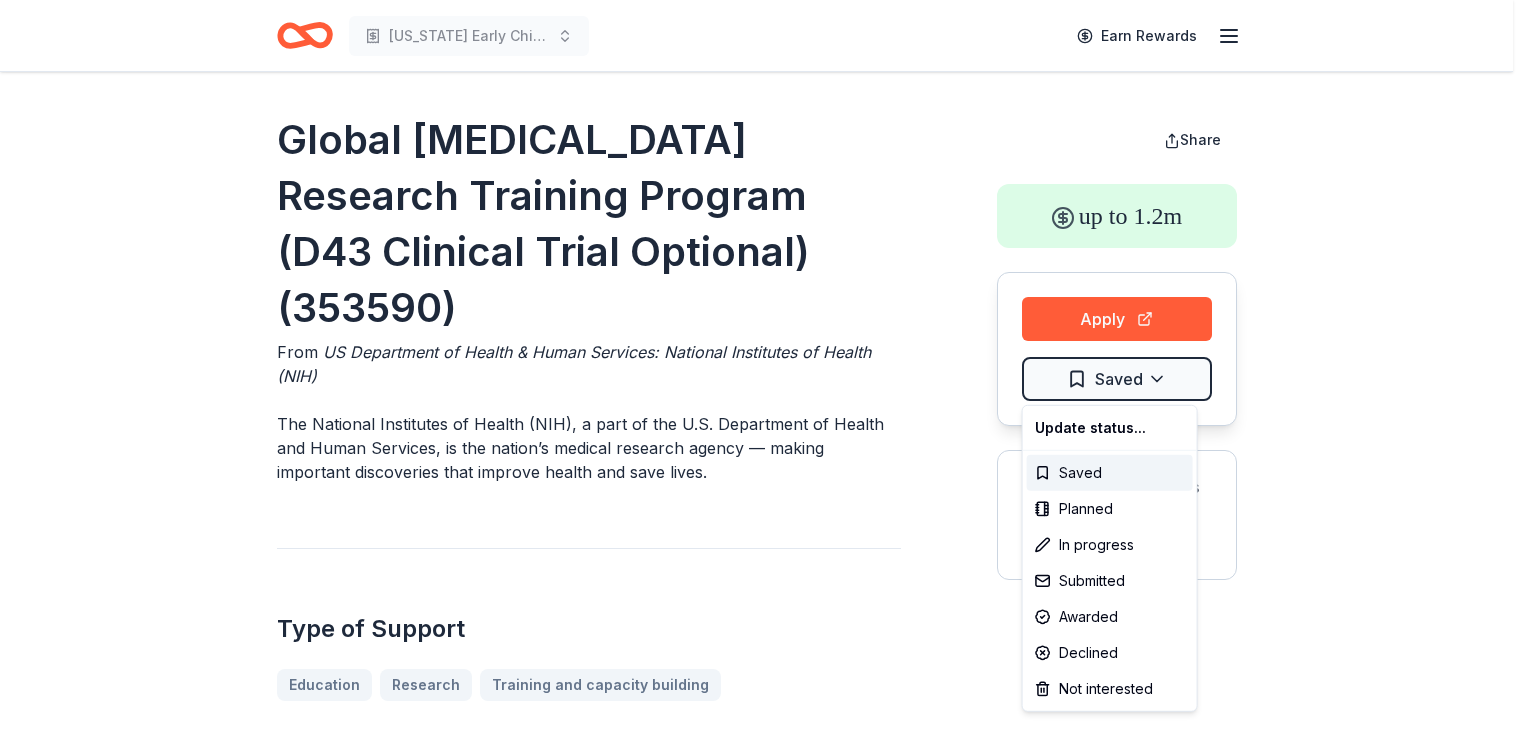 click on "[US_STATE] Early Childhood Education Earn Rewards Global [MEDICAL_DATA] Research Training Program (D43 Clinical Trial Optional) (353590) From   US Department of Health & Human Services: National Institutes of Health (NIH) The National Institutes of Health (NIH), a part of the U.S. Department of Health and Human Services, is the nation’s medical research agency — making important discoveries that improve health and save lives. Type of Support Education Research Training and capacity building Overview Medical education Infectious and parasitic diseases Eligibility Organization's Location [GEOGRAPHIC_DATA], [US_STATE], [US_STATE], [US_STATE], [US_STATE], [GEOGRAPHIC_DATA] Program Location [GEOGRAPHIC_DATA], [US_STATE], [US_STATE], [US_STATE], [US_STATE], [GEOGRAPHIC_DATA] Organization Type College or university Share up to 1.2m Apply Saved Application deadlines [DATE] [DATE] Report a mistake Submission Visit Apply for more information. Similar grants not specified Due 8/8 Medical education Biology +" at bounding box center (764, 369) 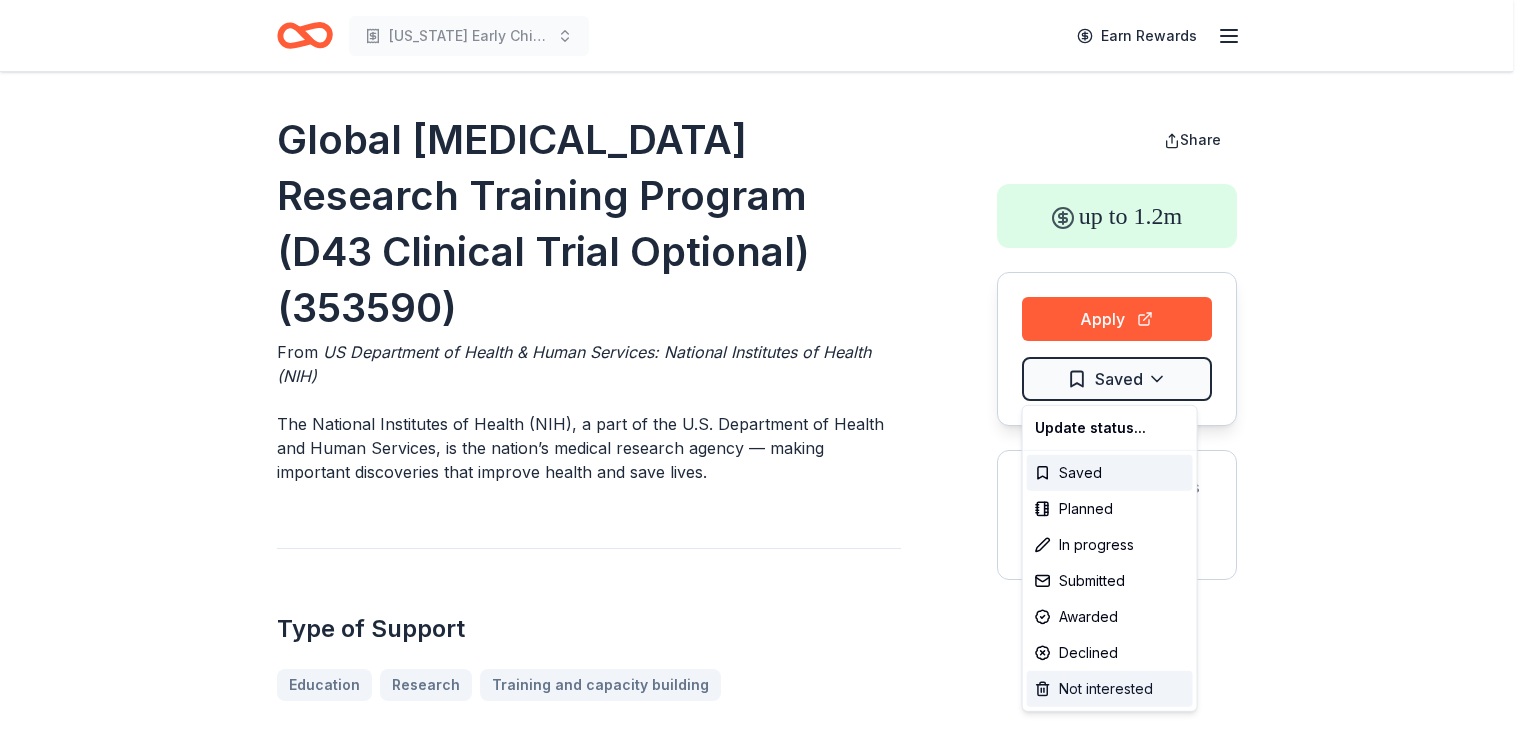 click on "Not interested" at bounding box center (1110, 689) 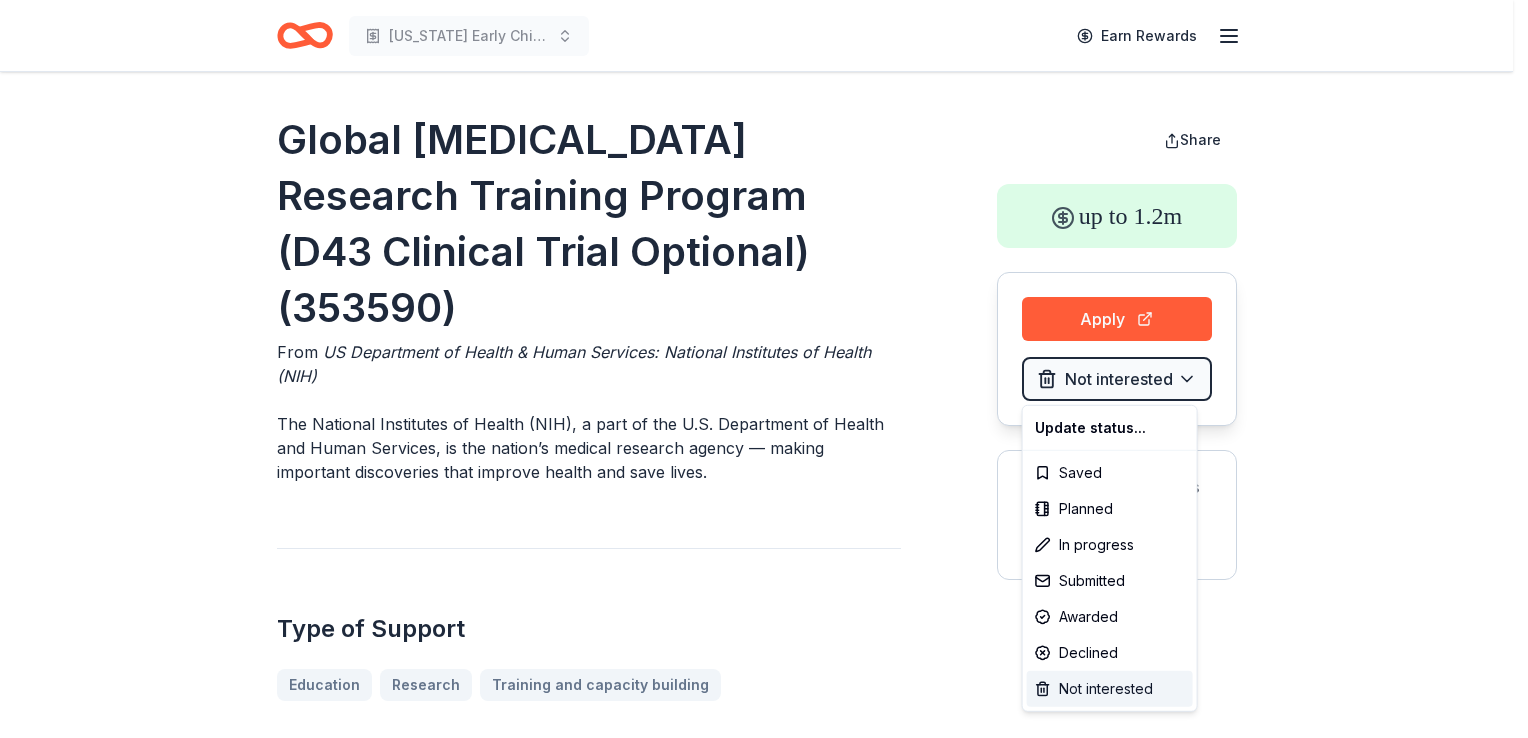 click on "Not interested" at bounding box center (1110, 689) 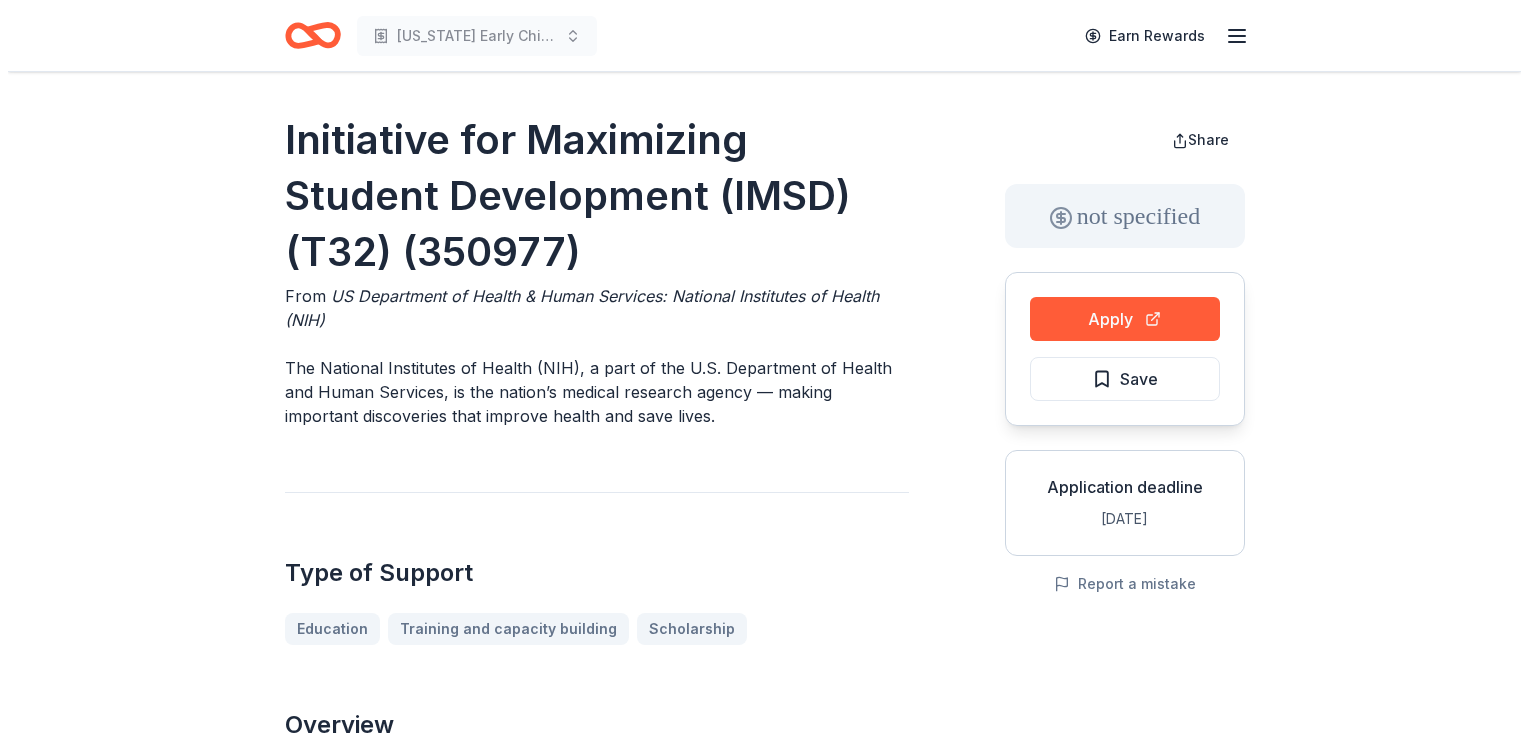 scroll, scrollTop: 0, scrollLeft: 0, axis: both 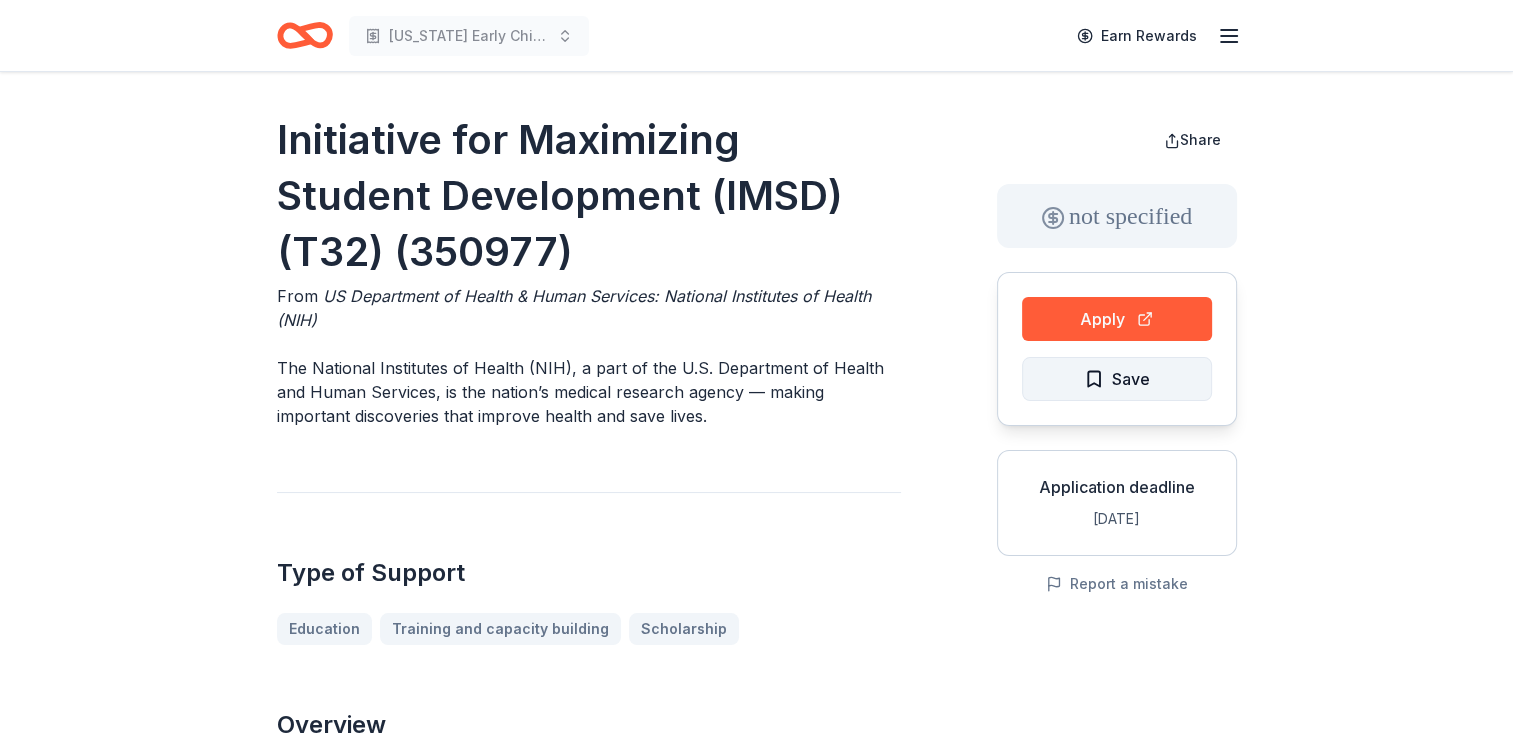 click on "Save" at bounding box center [1117, 379] 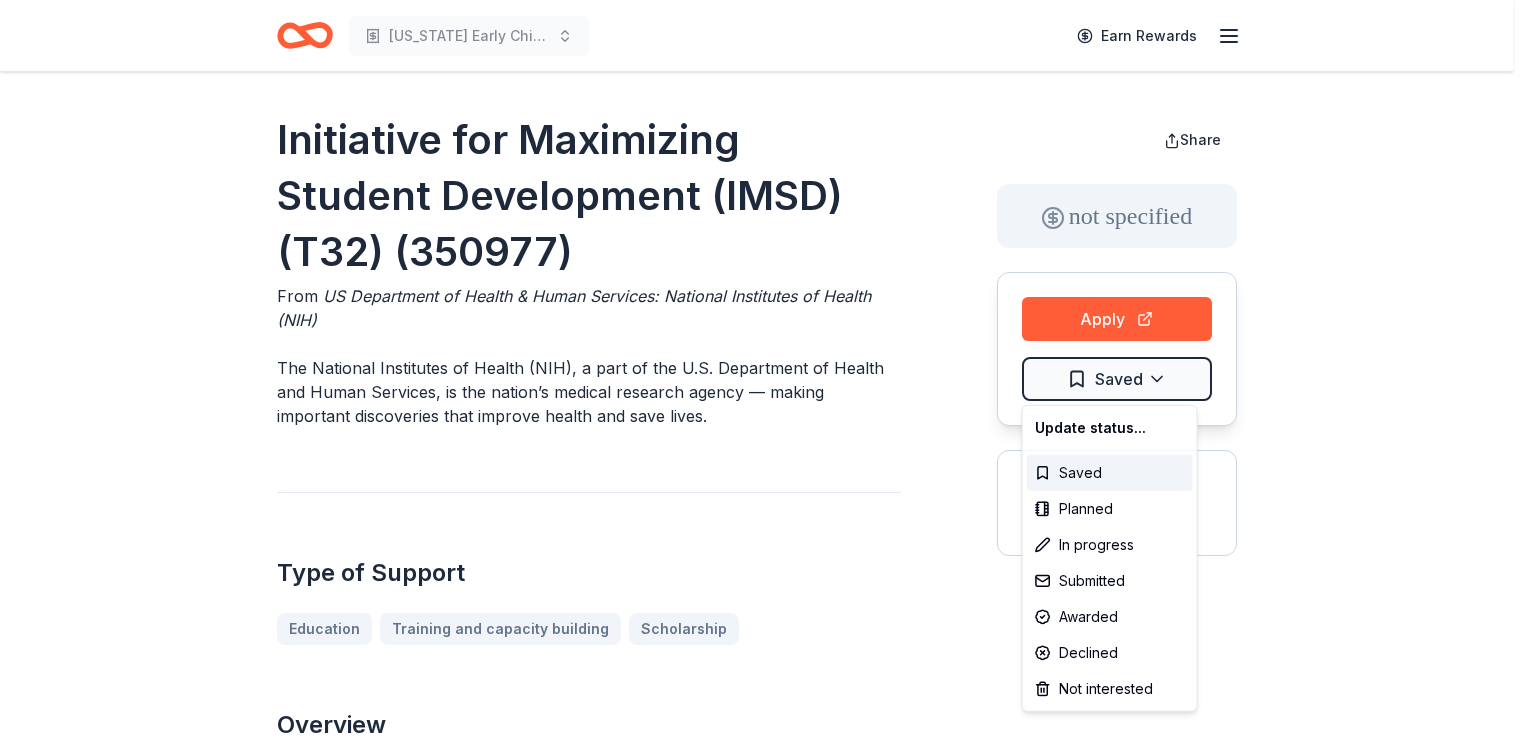 click on "New Mexico Early Childhood Education Earn Rewards Initiative for Maximizing Student Development (IMSD) (T32) (350977) From   US Department of Health & Human Services: National Institutes of Health (NIH) The National Institutes of Health (NIH), a part of the U.S. Department of Health and Human Services, is the nation’s medical research agency — making important discoveries that improve health and save lives. Type of Support Education Training and capacity building Scholarship Overview Medical education Biology Health STEM education Eligibility Organization's Location USA, American Samoa, Guam, Northern Mariana Islands, Puerto Rico, British Virgin Islands Program Location USA, American Samoa, Guam, Northern Mariana Islands, Puerto Rico, Virgin Islands Organization Type 501(c)(3) Nonprofit Public or government entity For profit Share not specified Apply Saved Application deadline Jan 29, 2026 Report a mistake Submission Visit Apply for more information. Similar grants up to 1.3m Due 9/29 and 1/29/26 Science" at bounding box center (764, 369) 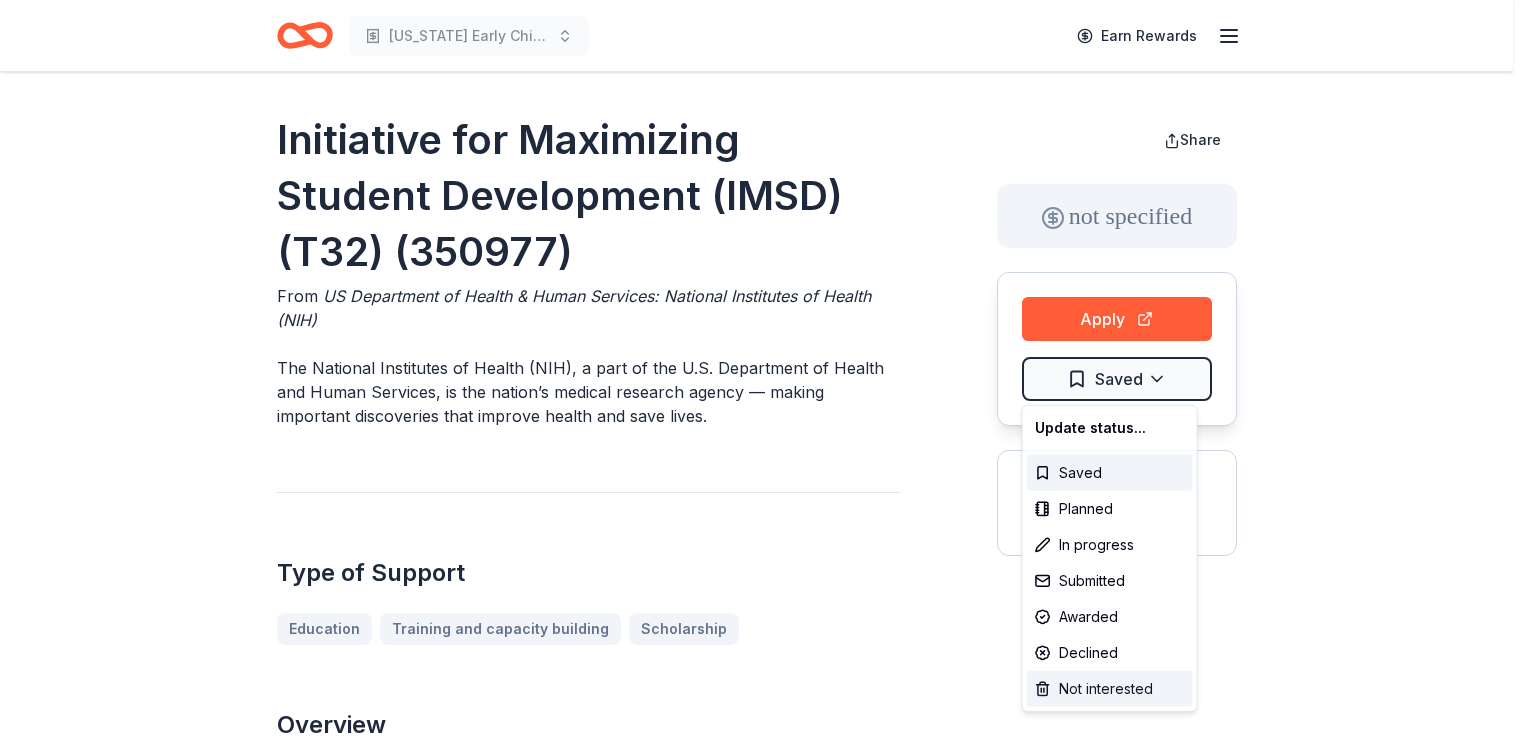 click on "Not interested" at bounding box center [1110, 689] 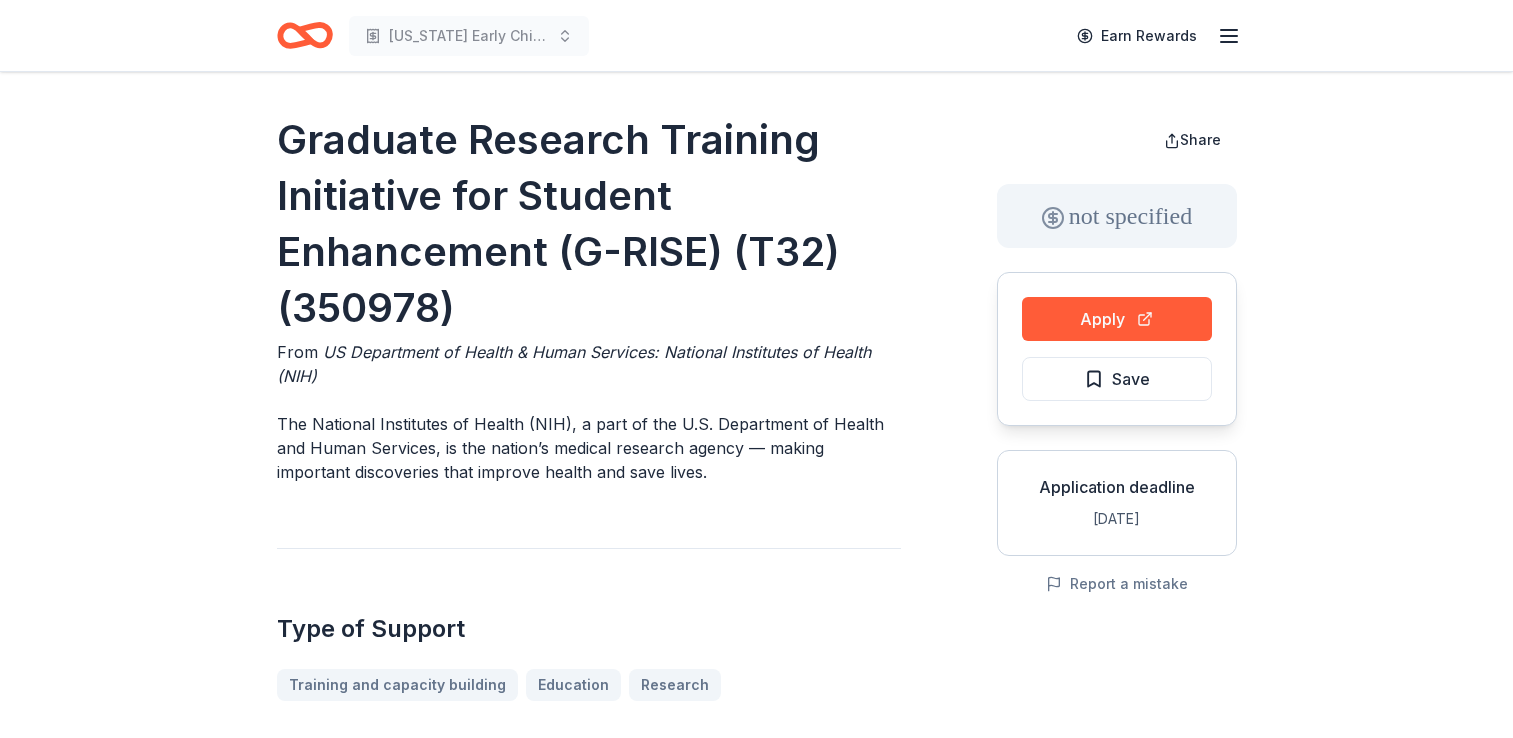 scroll, scrollTop: 0, scrollLeft: 0, axis: both 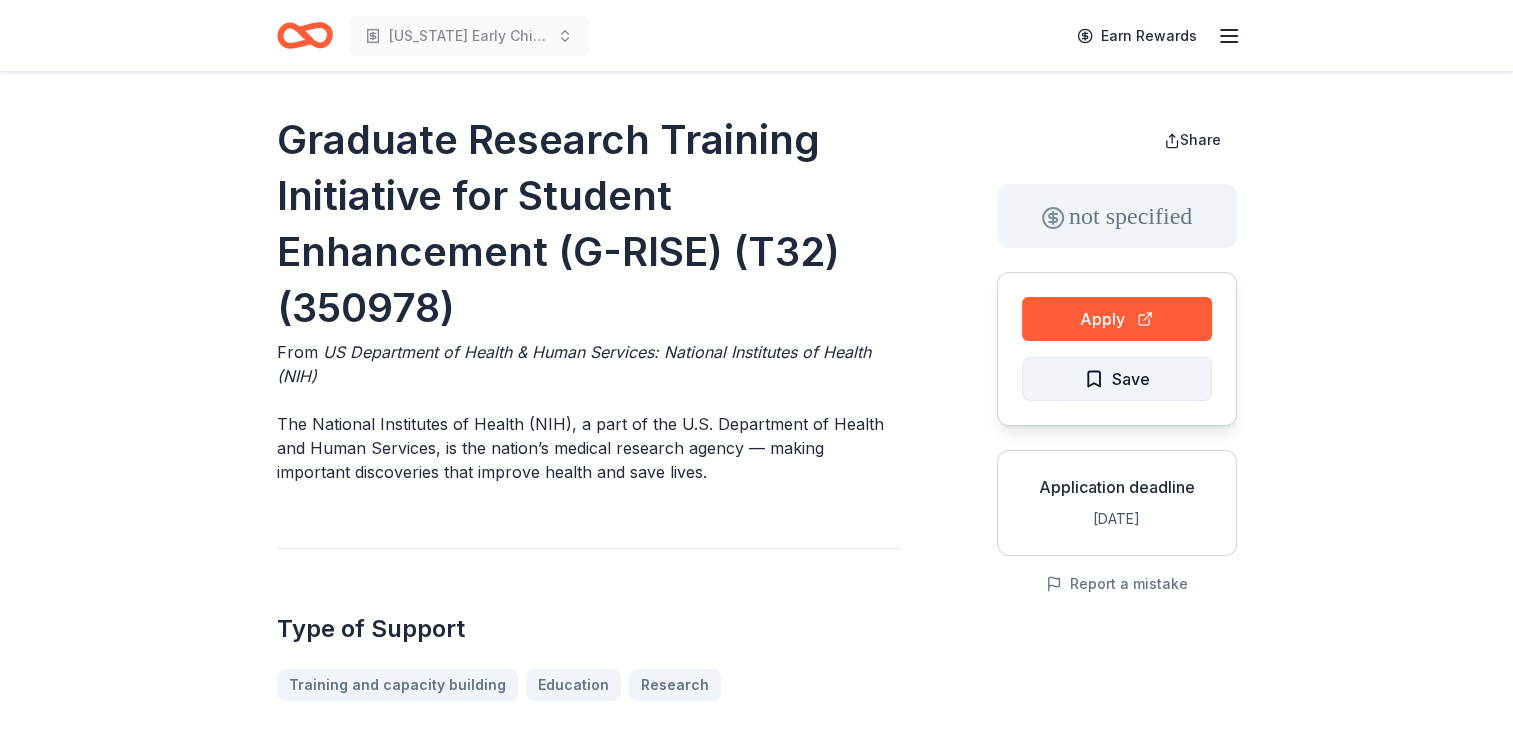 click on "Save" at bounding box center (1117, 379) 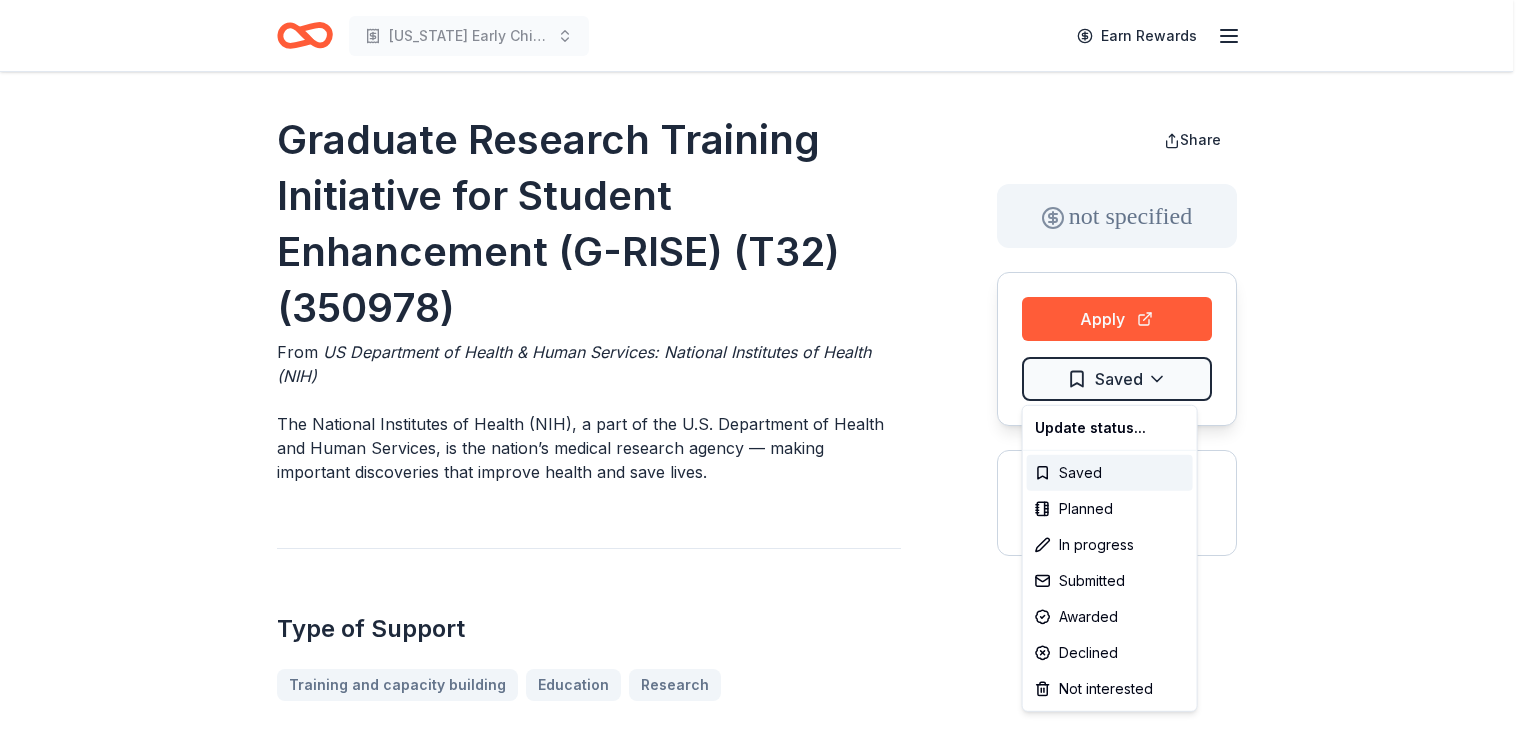 click on "New Mexico Early Childhood Education Earn Rewards Graduate Research Training Initiative for Student Enhancement (G-RISE) (T32) (350978) From   US Department of Health & Human Services: National Institutes of Health (NIH) The National Institutes of Health (NIH), a part of the U.S. Department of Health and Human Services, is the nation’s medical research agency — making important discoveries that improve health and save lives. Type of Support Training and capacity building Education Research Overview Medical education Biology STEM education Health Eligibility Organization's Location USA, American Samoa, Guam, Northern Mariana Islands, Puerto Rico, British Virgin Islands Program Location USA, American Samoa, Guam, Northern Mariana Islands, Puerto Rico, Virgin Islands Organization Type 501(c)(3) Nonprofit Public or government entity For profit Share not specified Apply Saved Application deadline Jan 29, 2026 Report a mistake Submission Visit Apply for more information. Similar grants not specified Rolling +" at bounding box center [764, 369] 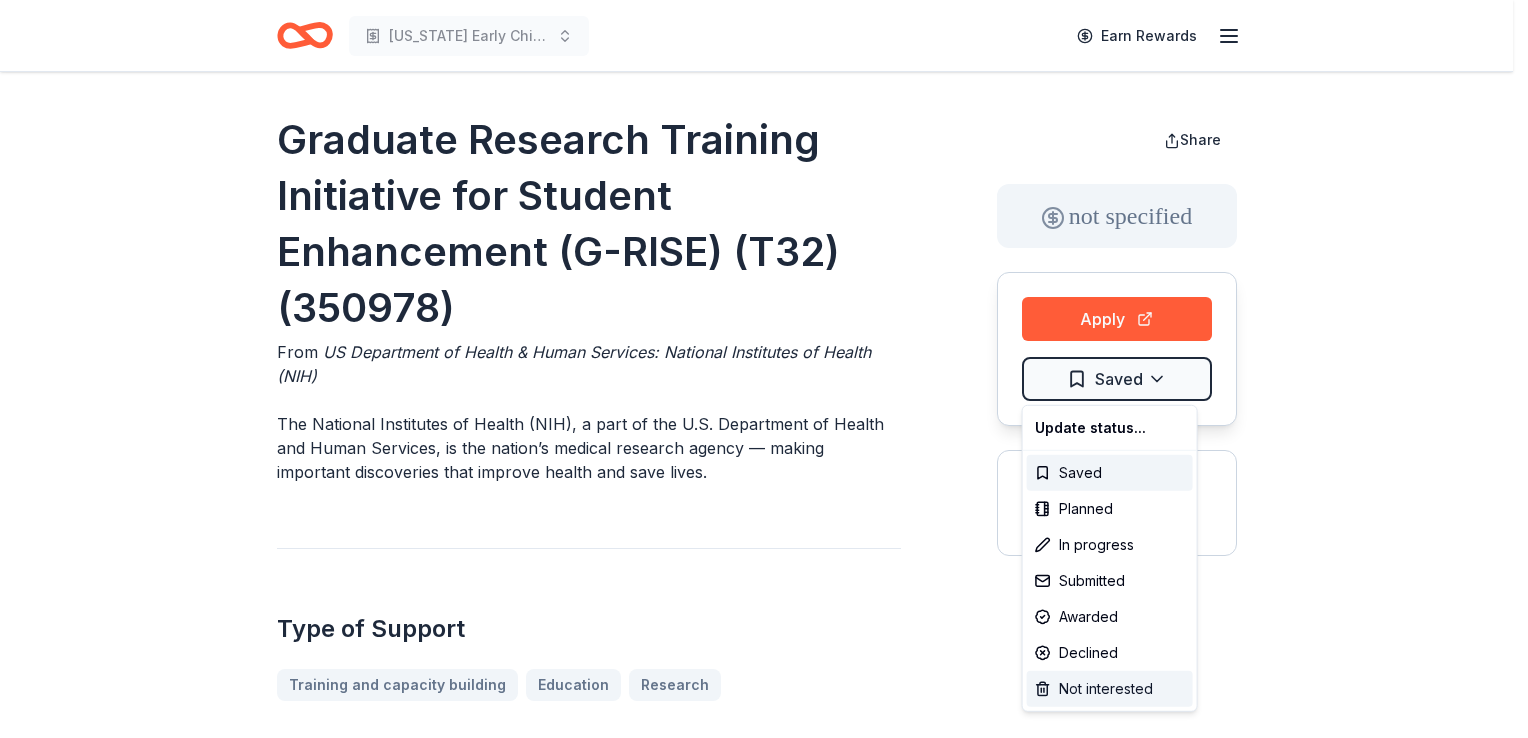 click on "Not interested" at bounding box center (1110, 689) 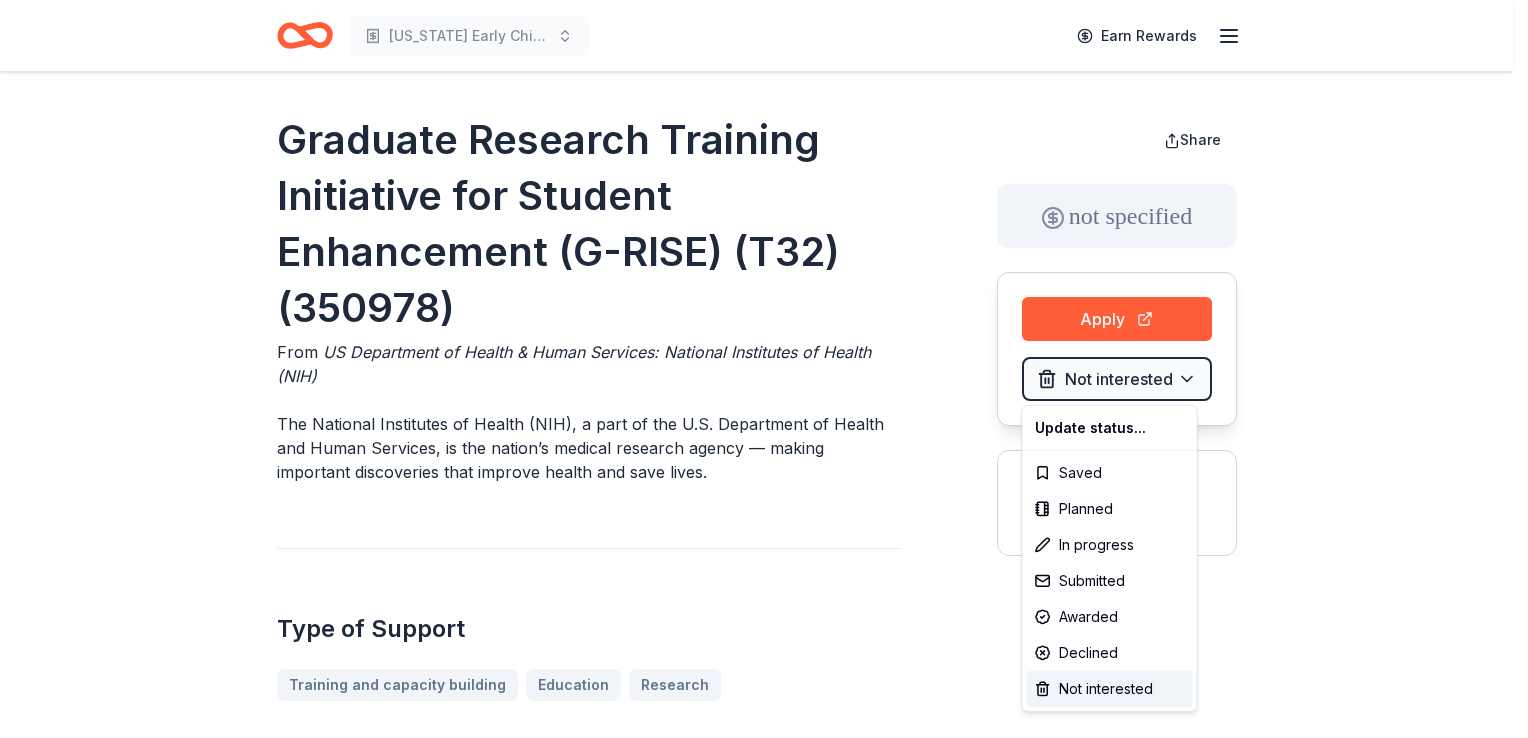 click on "New Mexico Early Childhood Education Earn Rewards Graduate Research Training Initiative for Student Enhancement (G-RISE) (T32) (350978) From   US Department of Health & Human Services: National Institutes of Health (NIH) The National Institutes of Health (NIH), a part of the U.S. Department of Health and Human Services, is the nation’s medical research agency — making important discoveries that improve health and save lives. Type of Support Training and capacity building Education Research Overview Medical education Biology STEM education Health Eligibility Organization's Location USA, American Samoa, Guam, Northern Mariana Islands, Puerto Rico, British Virgin Islands Program Location USA, American Samoa, Guam, Northern Mariana Islands, Puerto Rico, Virgin Islands Organization Type 501(c)(3) Nonprofit Public or government entity For profit Share not specified Apply Not interested Application deadline Jan 29, 2026 Report a mistake Submission Visit Apply for more information. Similar grants not specified +" at bounding box center [764, 369] 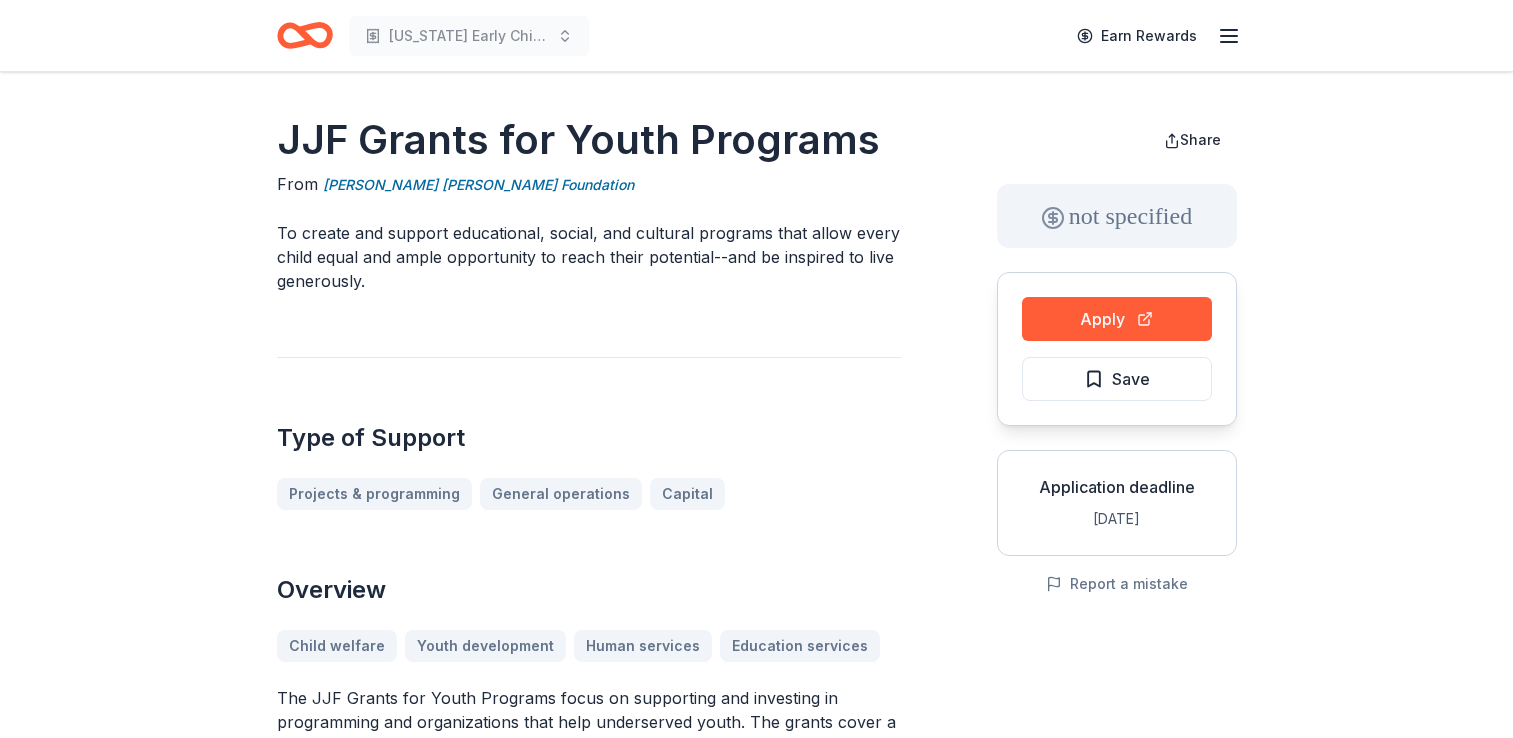 scroll, scrollTop: 0, scrollLeft: 0, axis: both 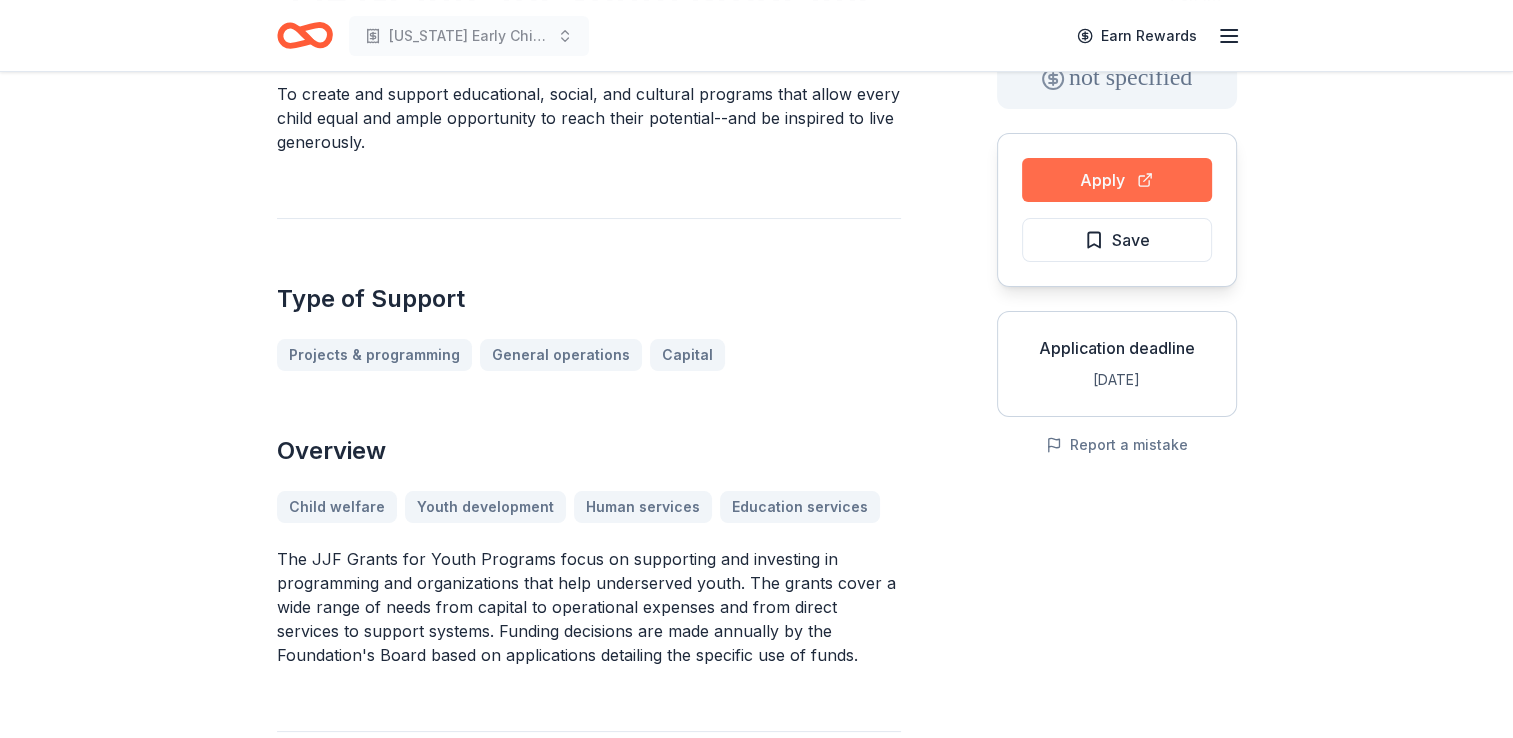 click on "Apply" at bounding box center (1117, 180) 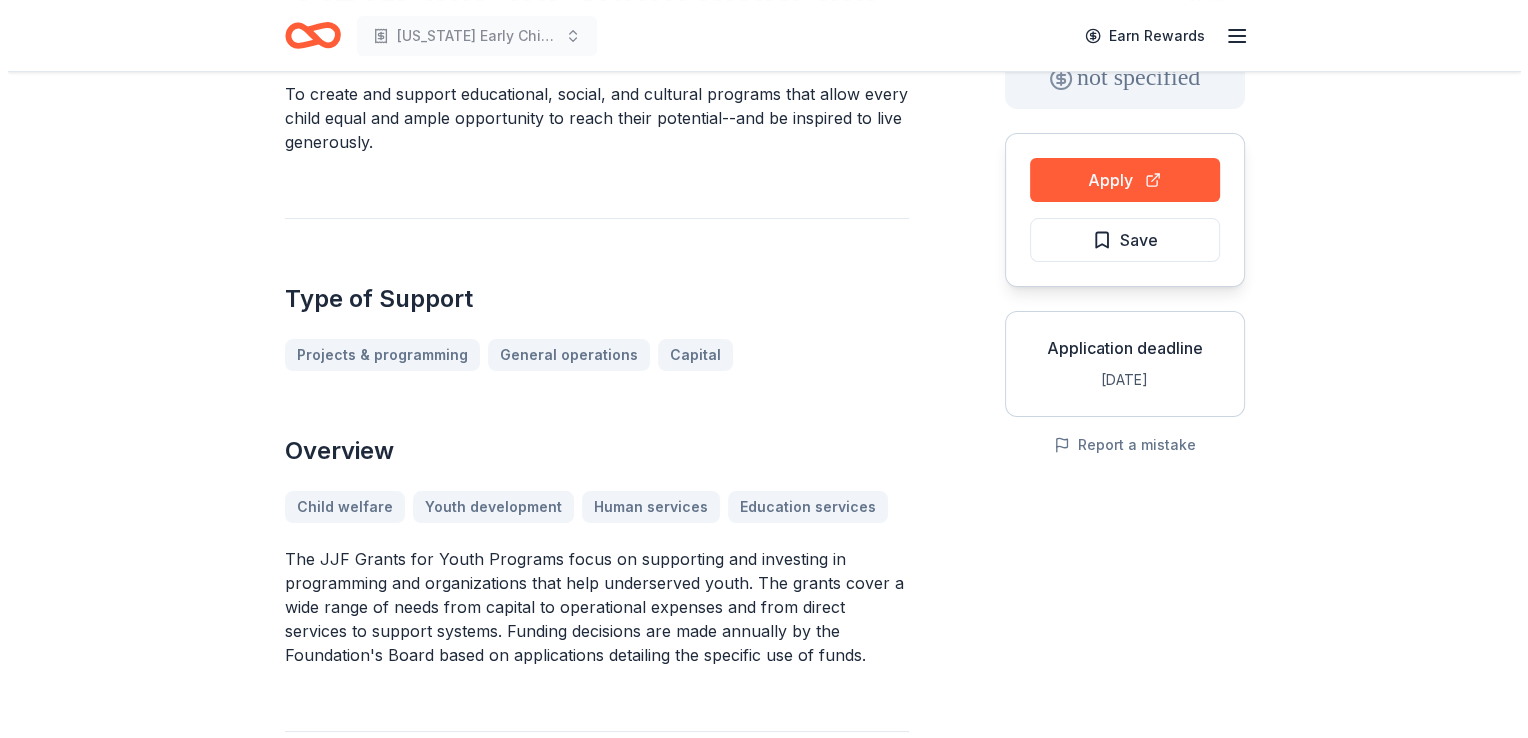 scroll, scrollTop: 0, scrollLeft: 0, axis: both 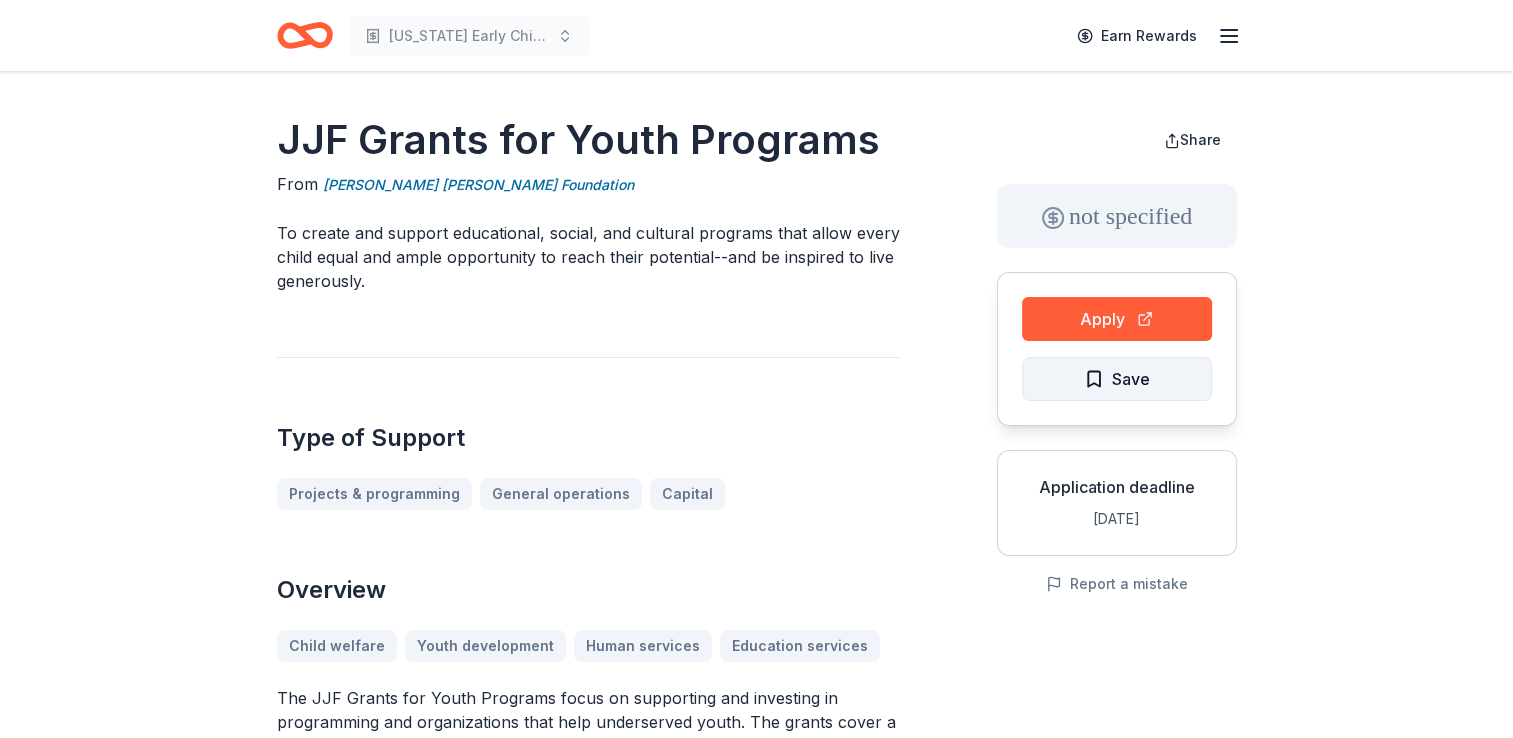 click on "Save" at bounding box center (1117, 379) 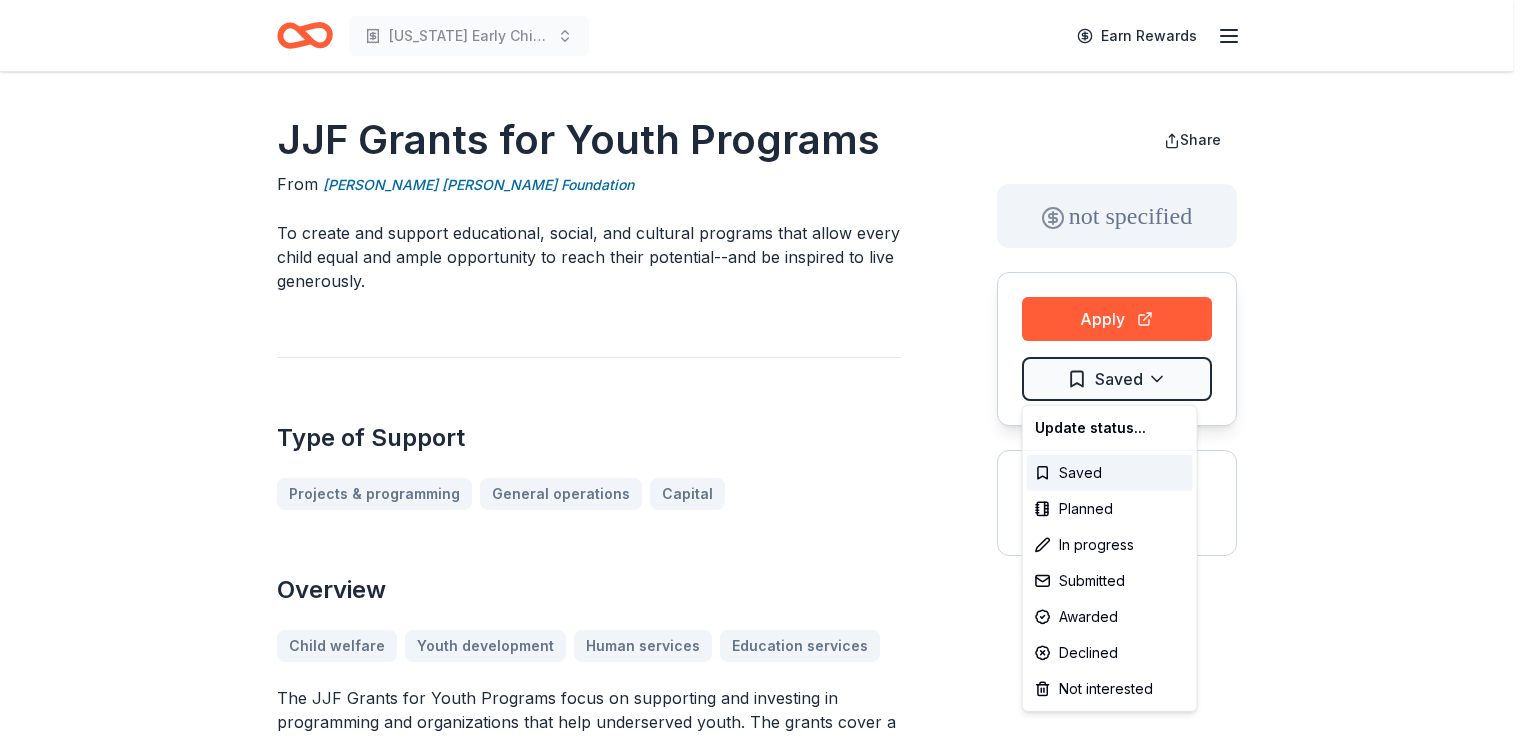 click on "[US_STATE] Early Childhood Education Earn Rewards JJF Grants for Youth Programs From   [PERSON_NAME] [PERSON_NAME] Foundation To create and support educational, social, and cultural programs that allow every child equal and ample opportunity to reach their potential--and be inspired to live generously. Type of Support Projects & programming General operations Capital Overview Child welfare Youth development Human services Education services The JJF Grants for Youth Programs focus on supporting and investing in programming and organizations that help underserved youth. The grants cover a wide range of needs from capital to operational expenses and from direct services to support systems. Funding decisions are made annually by the Foundation's Board based on applications detailing the specific use of funds. Eligibility Organization's Location [GEOGRAPHIC_DATA] Program Location [GEOGRAPHIC_DATA] Organization Type 501(c)(3) Nonprofit Organizations able to provide proof of 501(c) nonprofit status Share not specified Apply Saved Application deadline +" at bounding box center [764, 369] 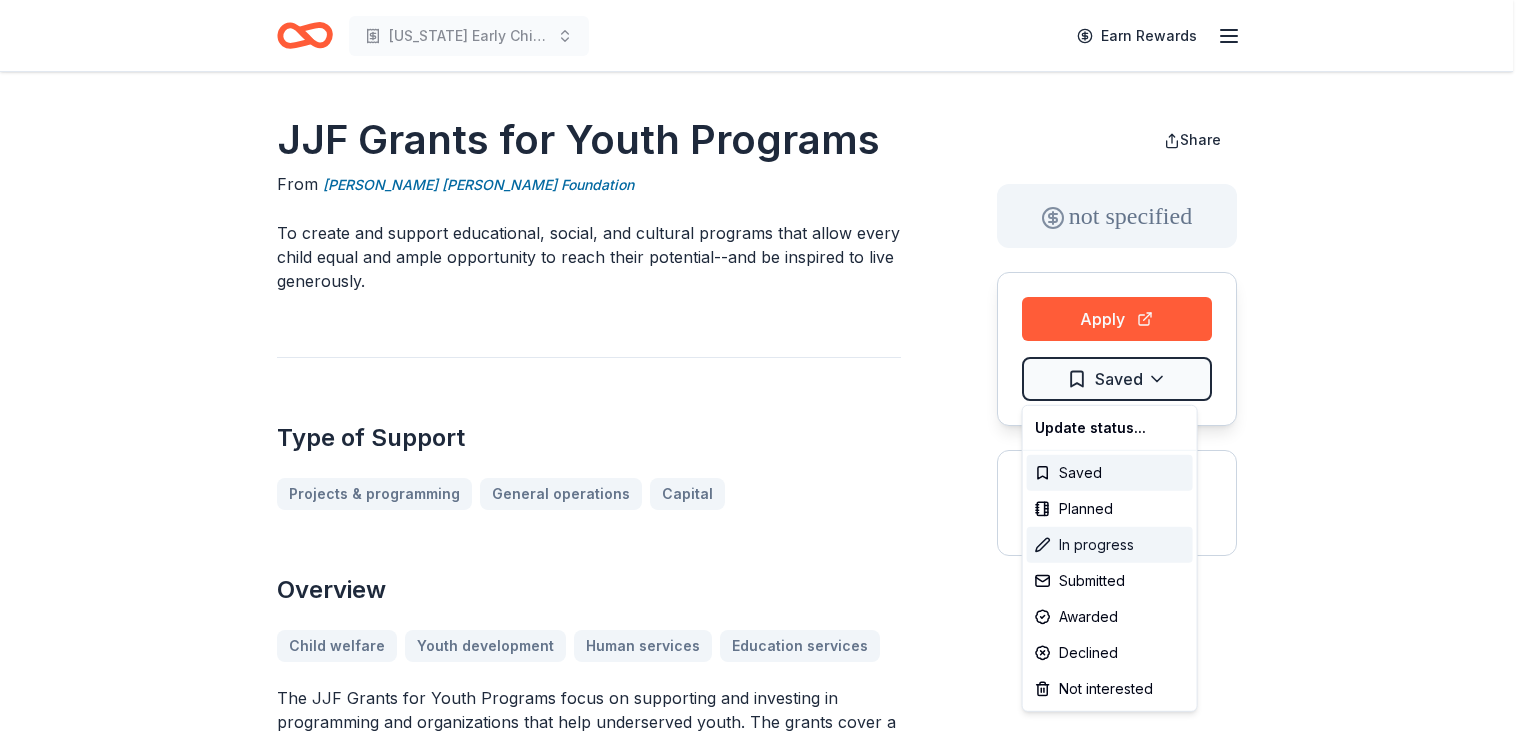click on "In progress" at bounding box center (1110, 545) 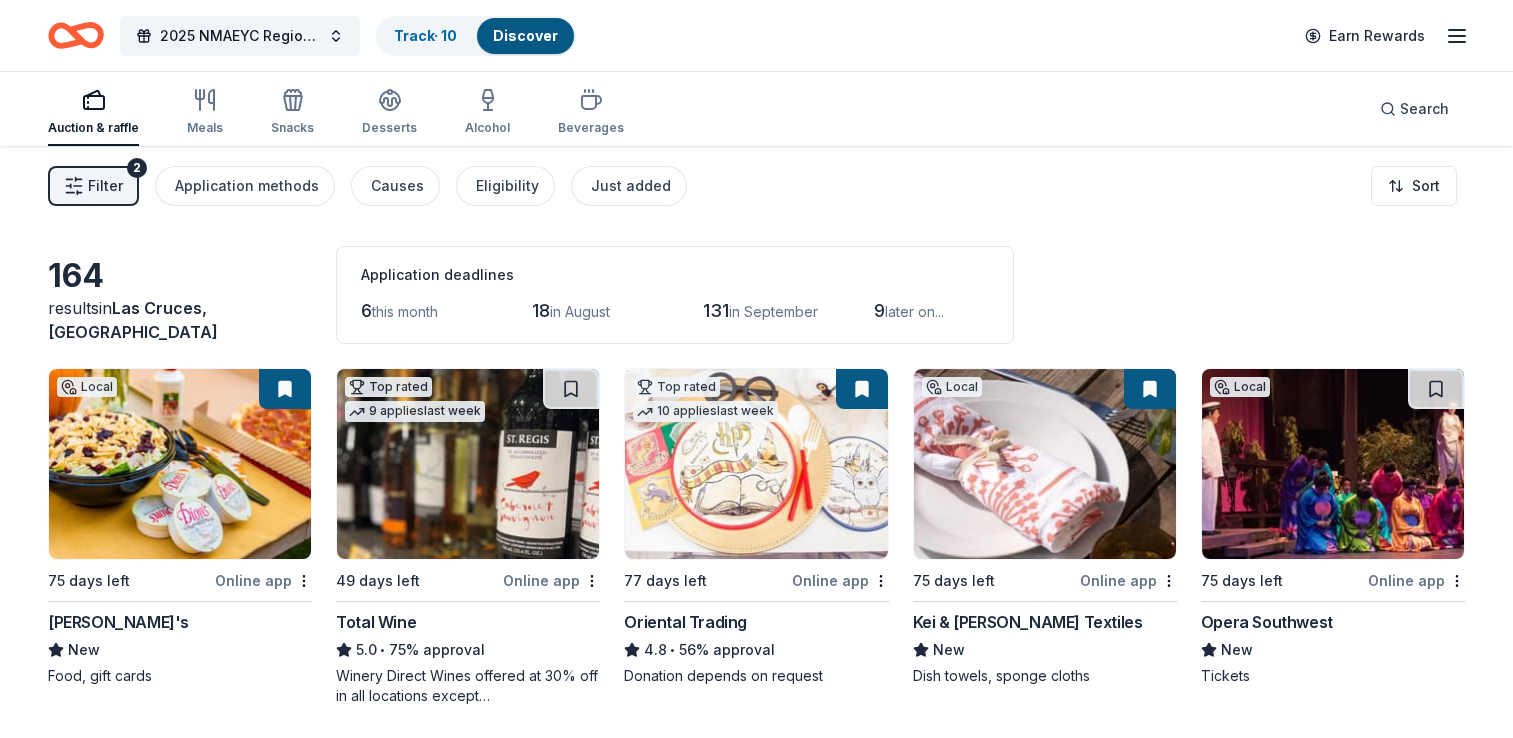 scroll, scrollTop: 1368, scrollLeft: 0, axis: vertical 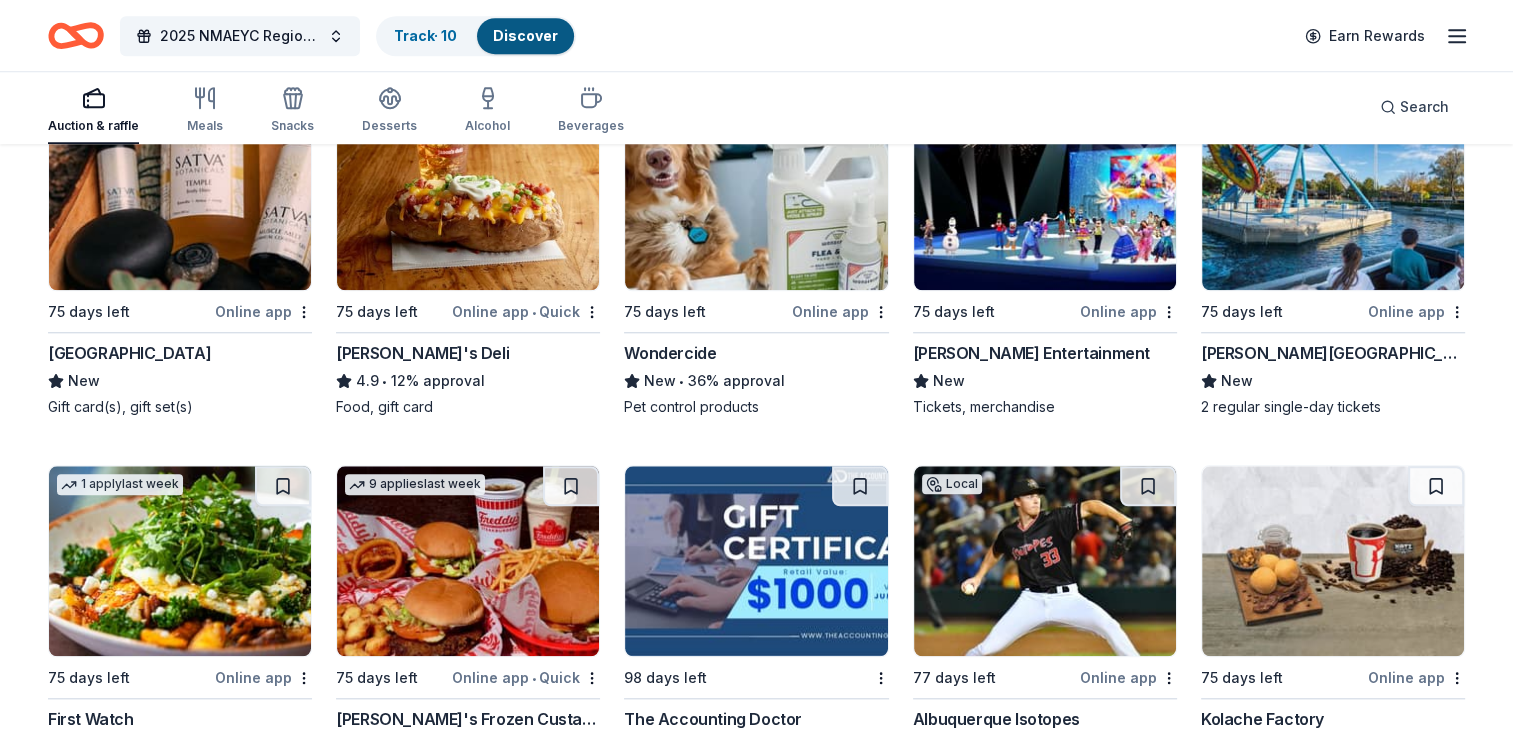 click at bounding box center [468, 195] 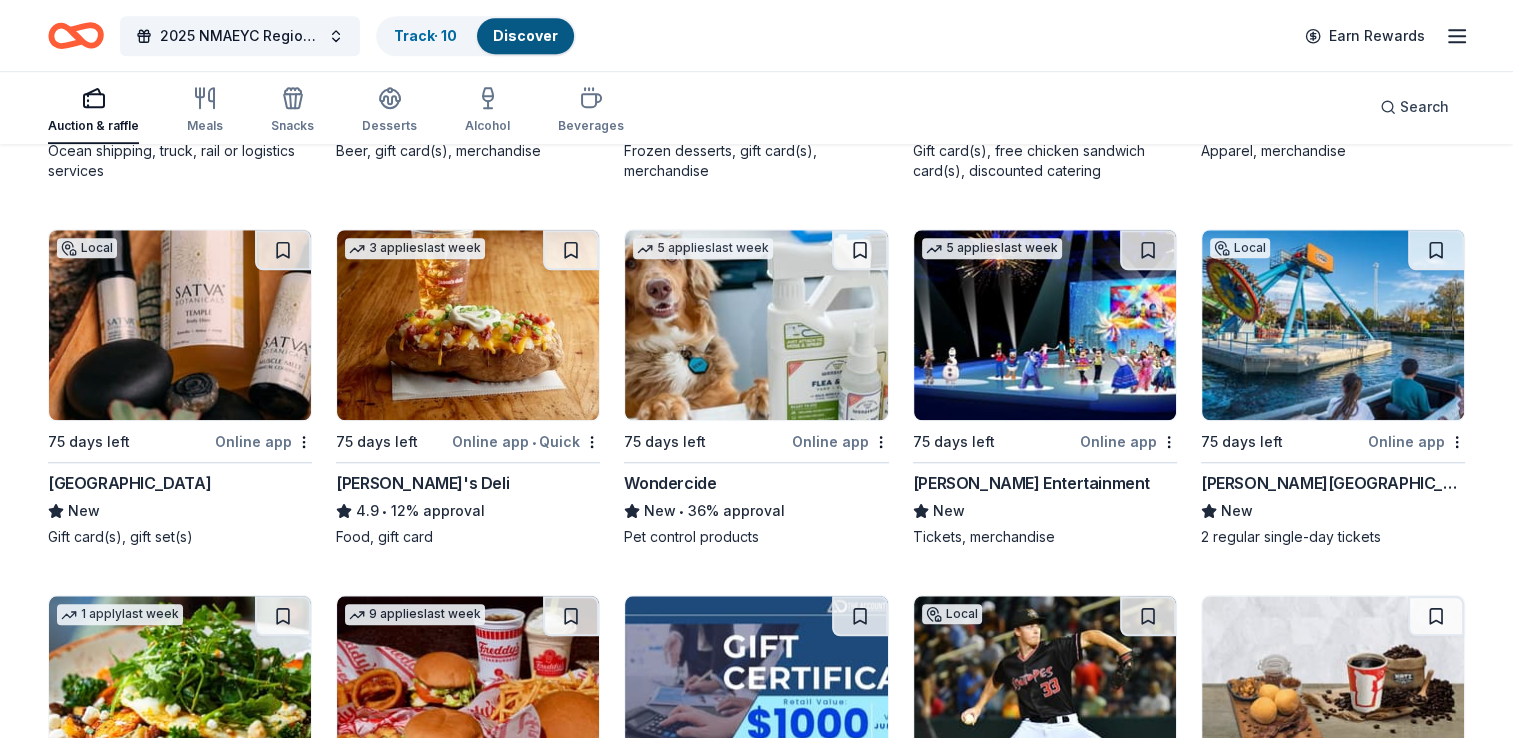 scroll, scrollTop: 1638, scrollLeft: 0, axis: vertical 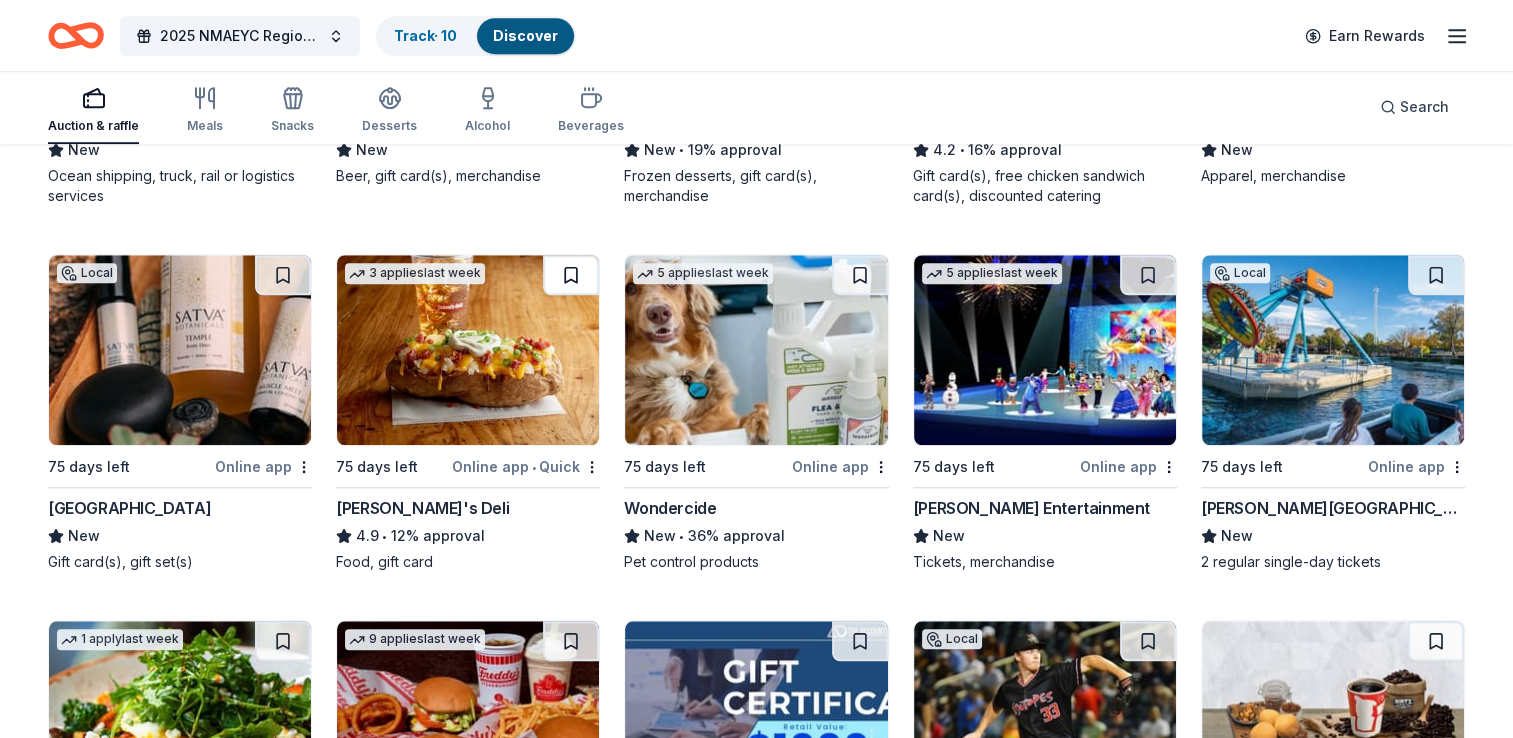 click at bounding box center [571, 275] 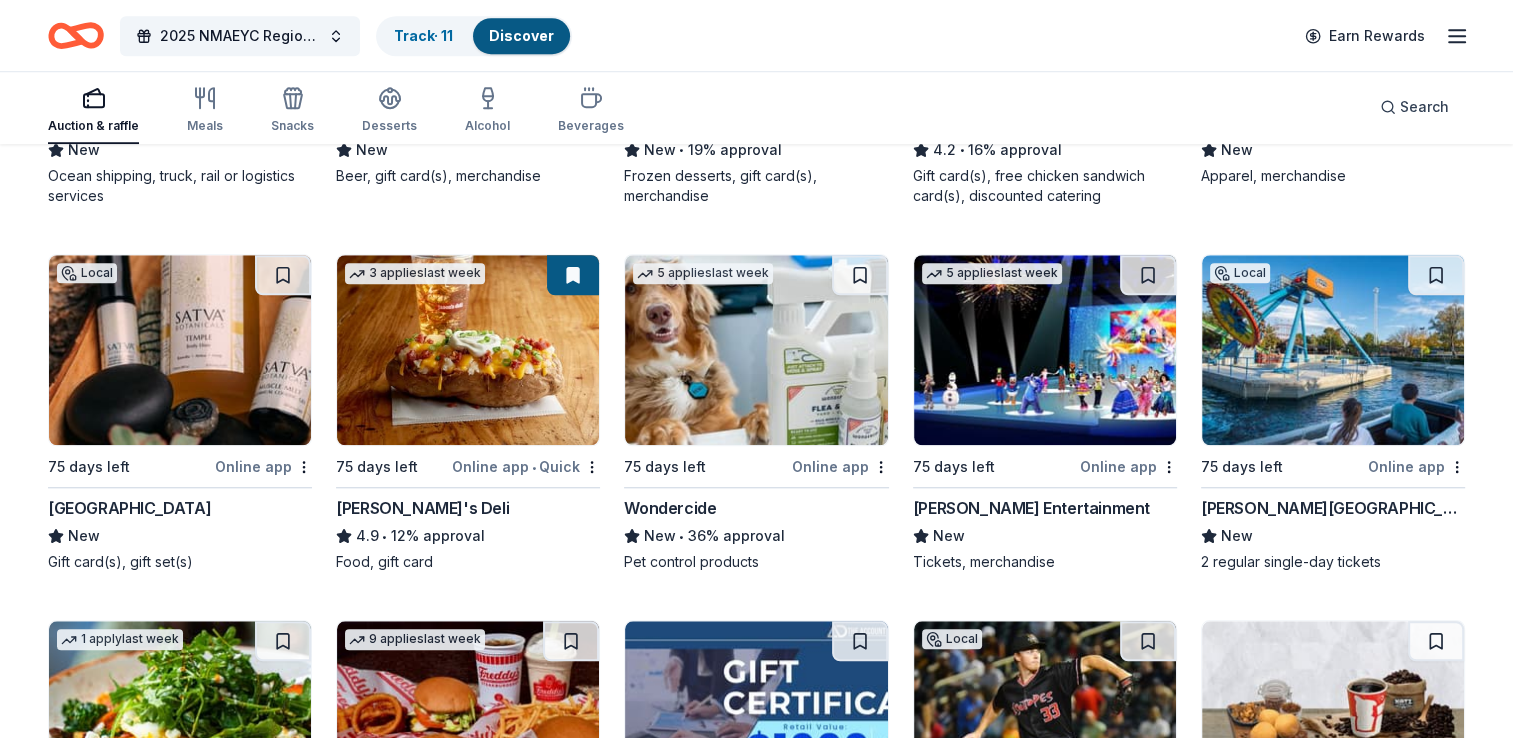 click on "Wondercide" at bounding box center [670, 508] 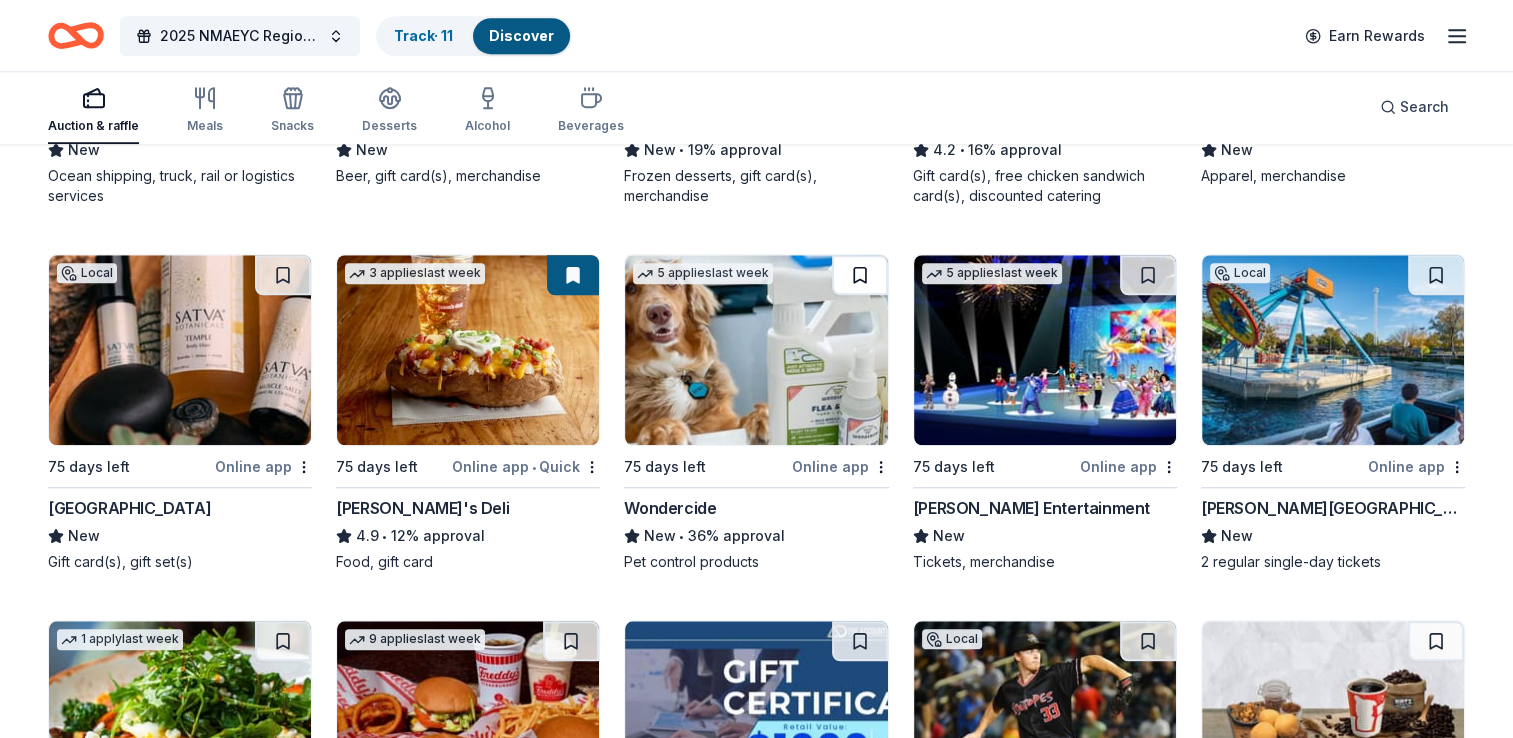 click at bounding box center [860, 275] 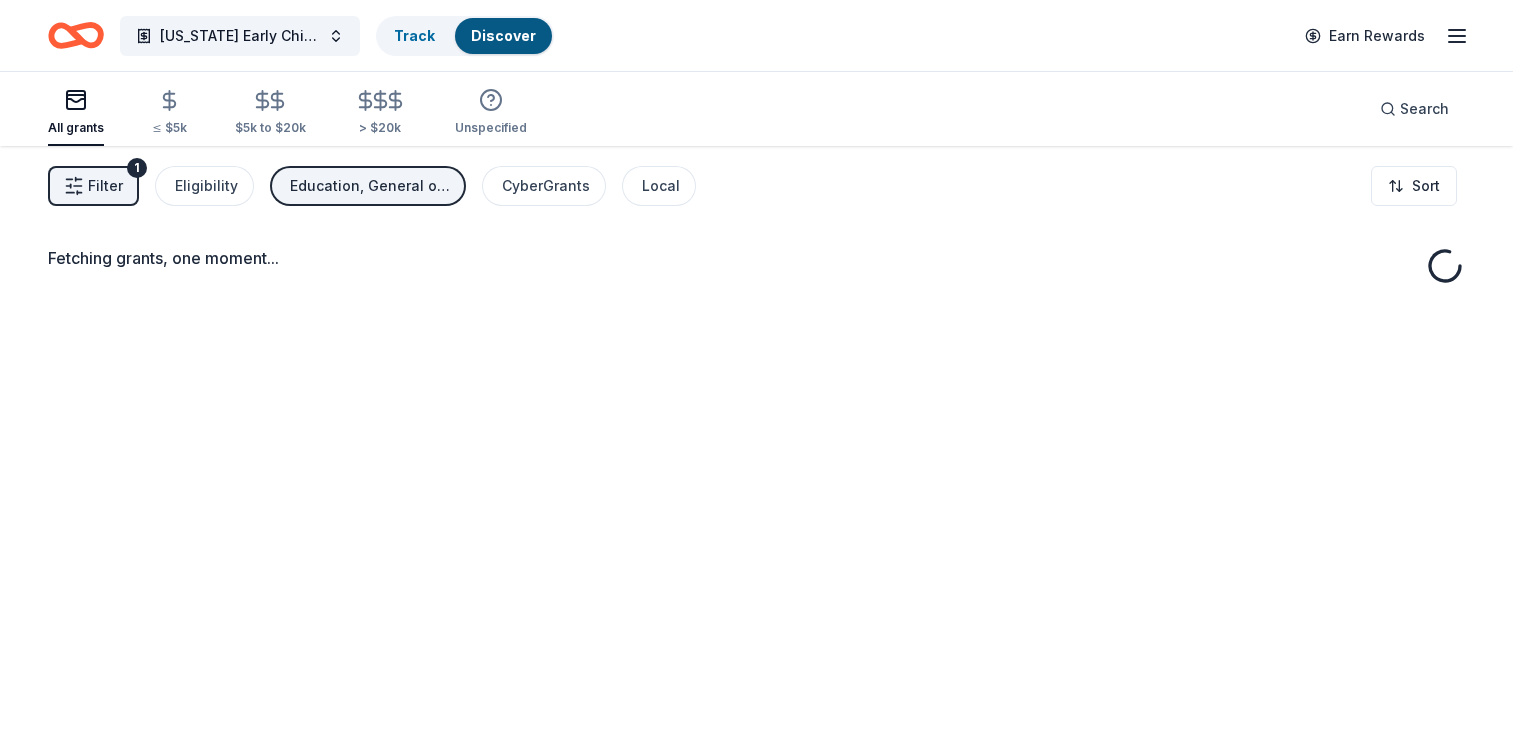 scroll, scrollTop: 0, scrollLeft: 0, axis: both 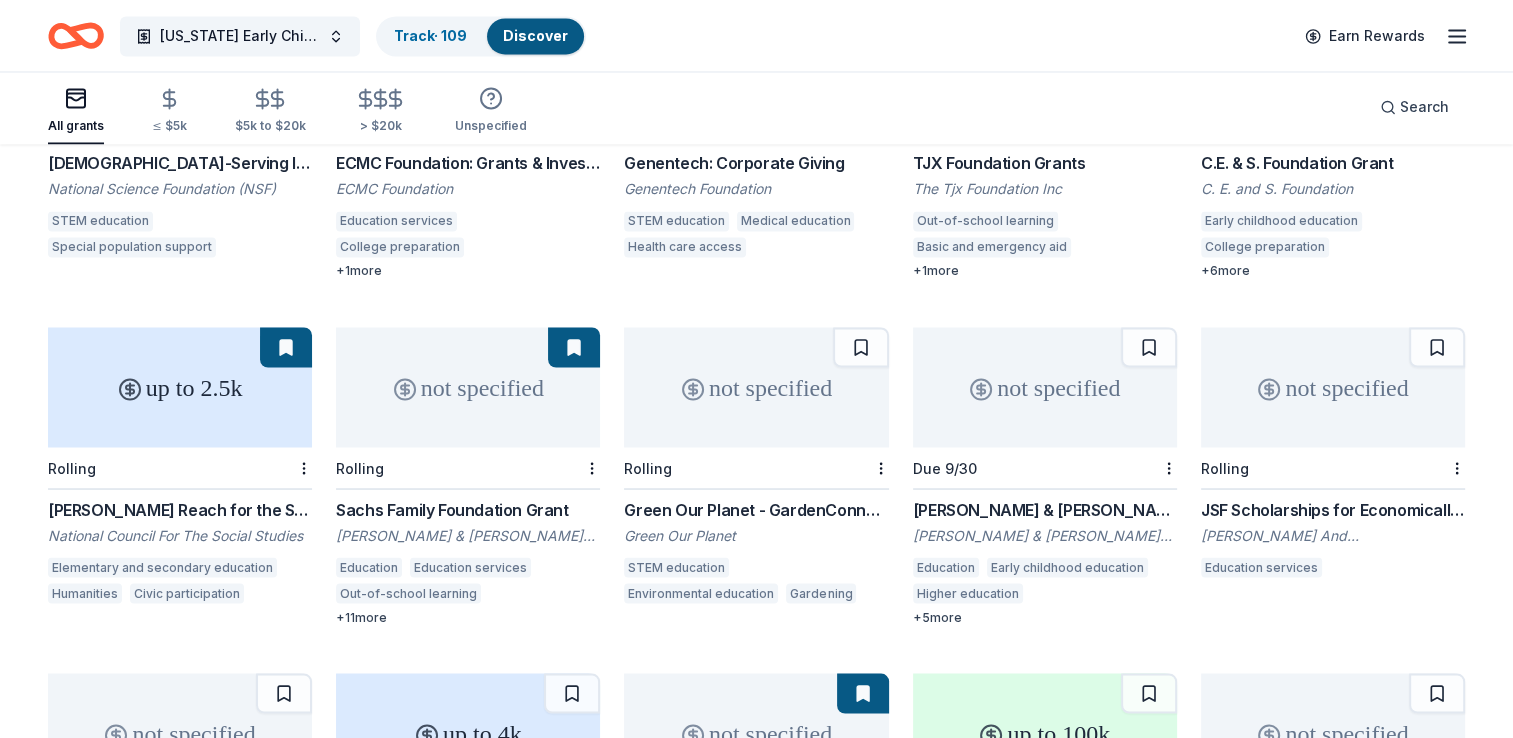 click on "Green Our Planet - GardenConnect Grant" at bounding box center (756, 509) 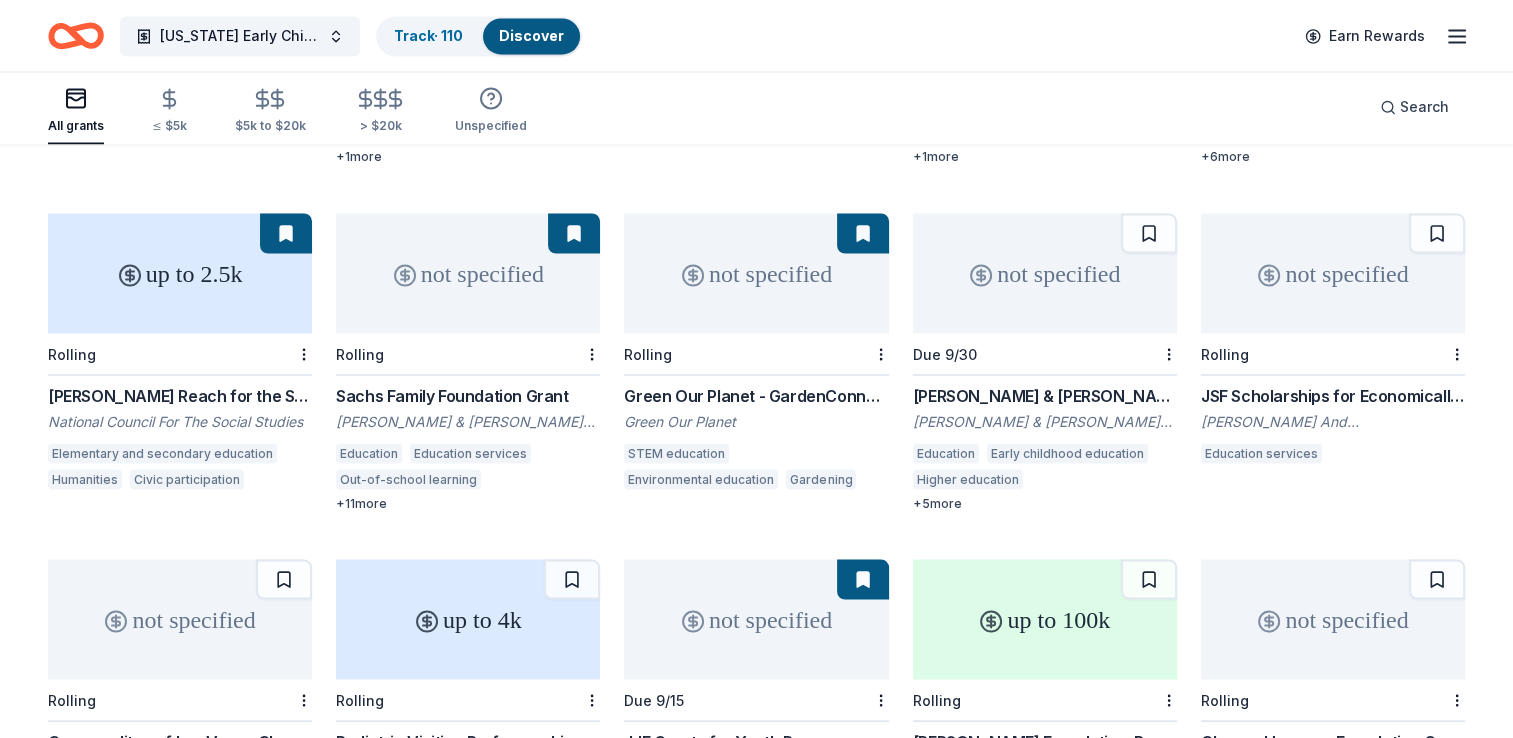 scroll, scrollTop: 3669, scrollLeft: 0, axis: vertical 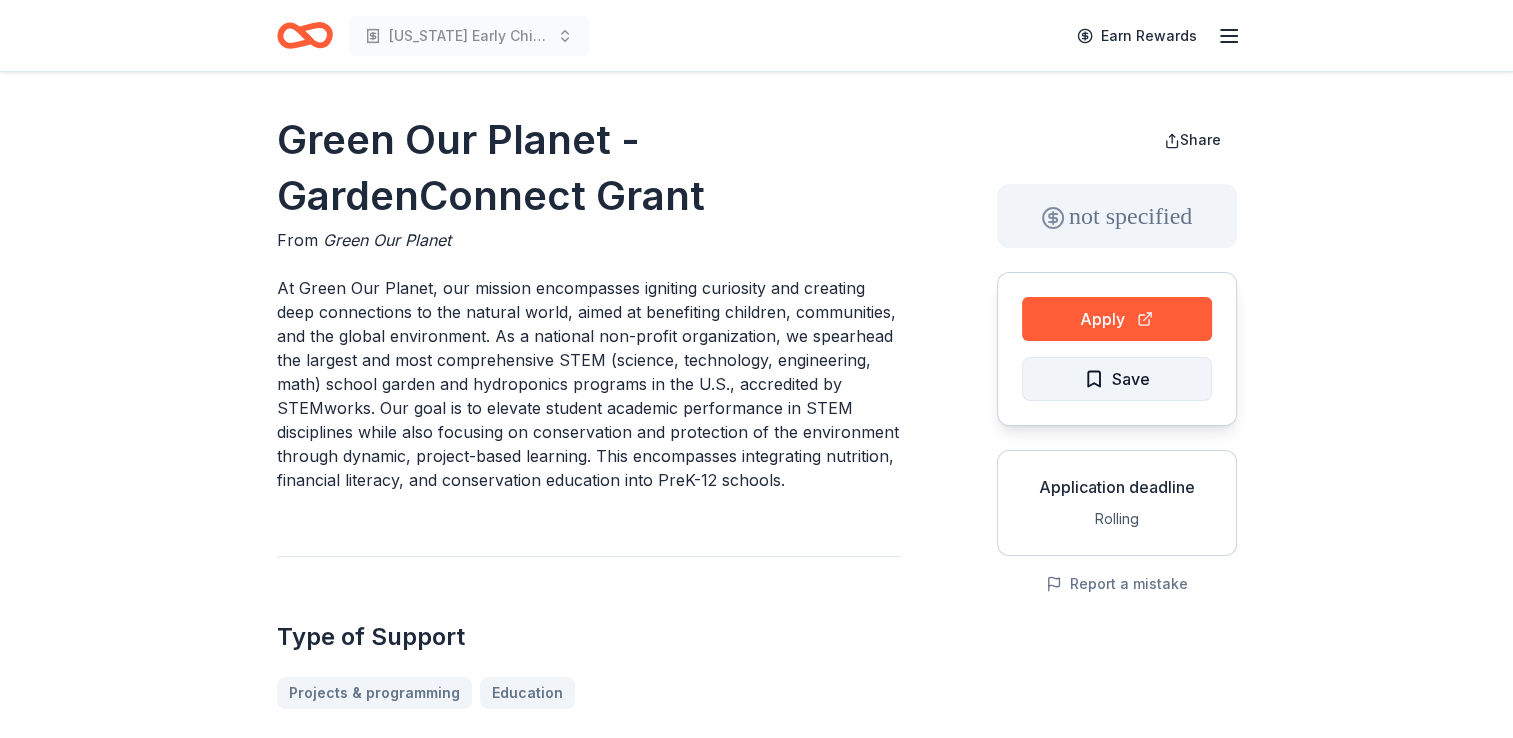 click on "Save" at bounding box center (1117, 379) 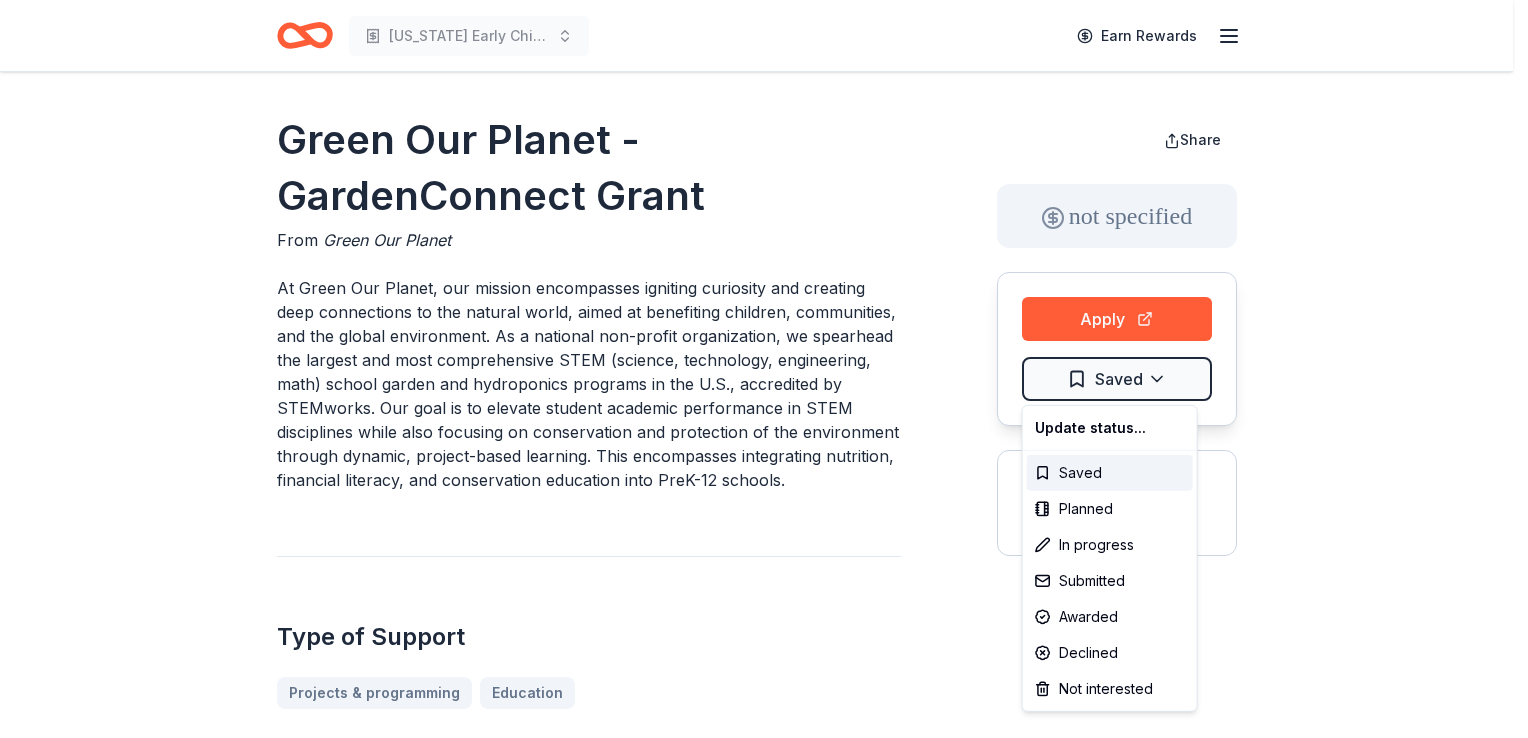 click on "[US_STATE] Early Childhood Education Earn Rewards Green Our Planet - GardenConnect Grant From   Green Our Planet At Green Our Planet, our mission encompasses igniting curiosity and creating deep connections to the natural world, aimed at benefiting children, communities, and the global environment. As a national non-profit organization, we spearhead the largest and most comprehensive STEM (science, technology, engineering, math) school garden and hydroponics programs in the U.S., accredited by STEMworks. Our goal is to elevate student academic performance in STEM disciplines while also focusing on conservation and protection of the environment through dynamic, project-based learning. This encompasses integrating nutrition, financial literacy, and conservation education into PreK-12 schools. Type of Support Projects & programming Education Overview Environmental education Gardening STEM education Eligibility Organization's Location [GEOGRAPHIC_DATA] Program Location [GEOGRAPHIC_DATA] Organization Type Public schools Private schools Other" at bounding box center [764, 369] 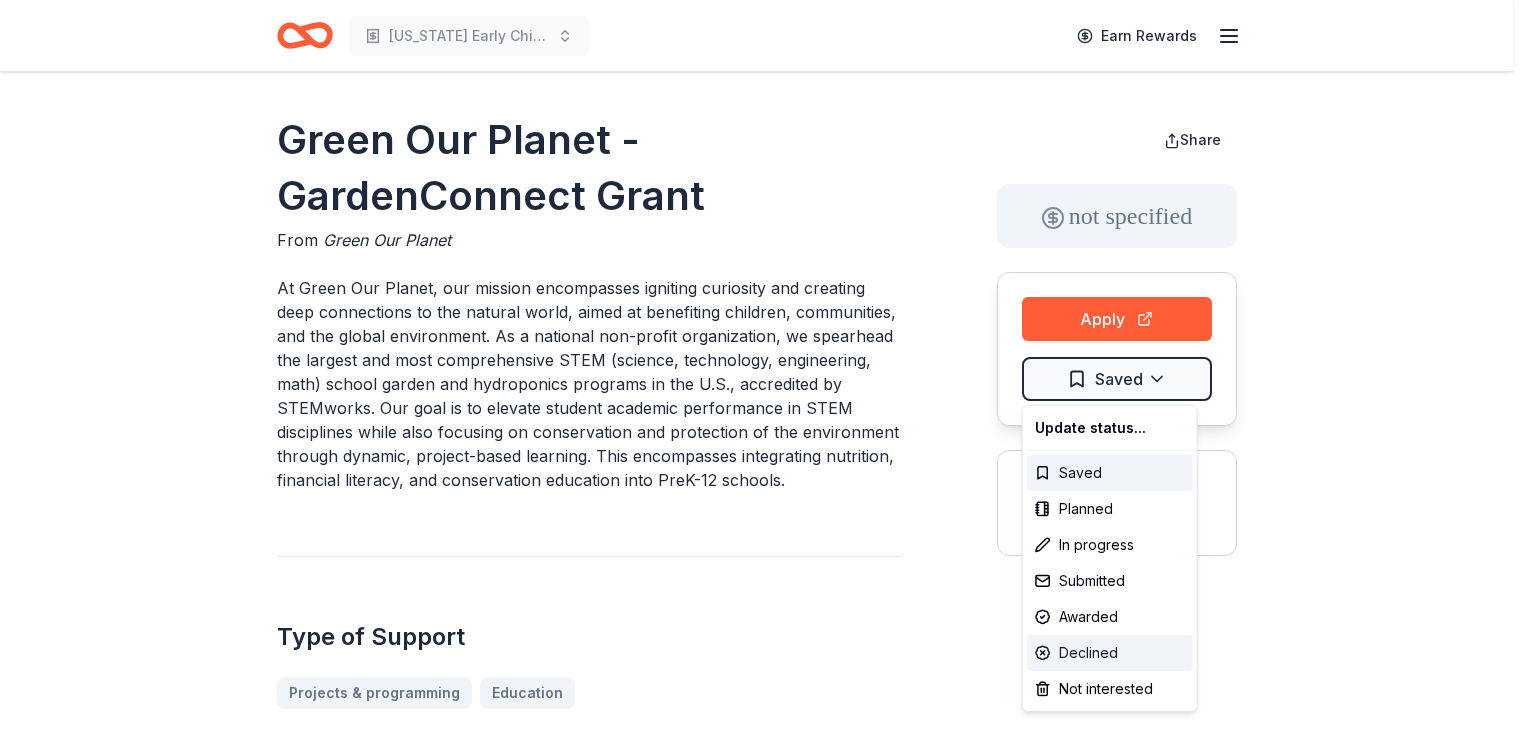 click on "Declined" at bounding box center [1110, 653] 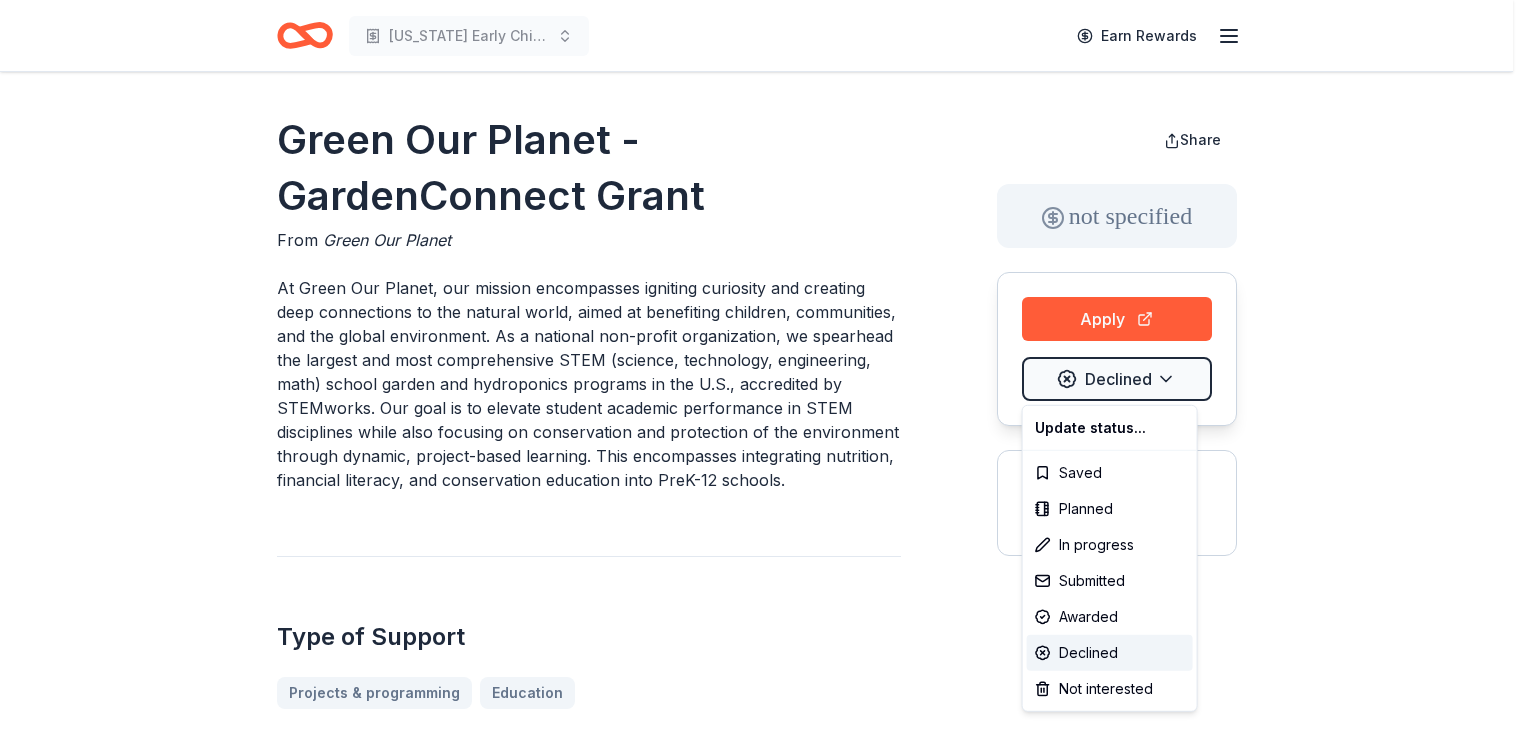 click on "[US_STATE] Early Childhood Education Earn Rewards Green Our Planet - GardenConnect Grant From   Green Our Planet At Green Our Planet, our mission encompasses igniting curiosity and creating deep connections to the natural world, aimed at benefiting children, communities, and the global environment. As a national non-profit organization, we spearhead the largest and most comprehensive STEM (science, technology, engineering, math) school garden and hydroponics programs in the U.S., accredited by STEMworks. Our goal is to elevate student academic performance in STEM disciplines while also focusing on conservation and protection of the environment through dynamic, project-based learning. This encompasses integrating nutrition, financial literacy, and conservation education into PreK-12 schools. Type of Support Projects & programming Education Overview Environmental education Gardening STEM education Eligibility Organization's Location [GEOGRAPHIC_DATA] Program Location [GEOGRAPHIC_DATA] Organization Type Public schools Private schools Other" at bounding box center [764, 369] 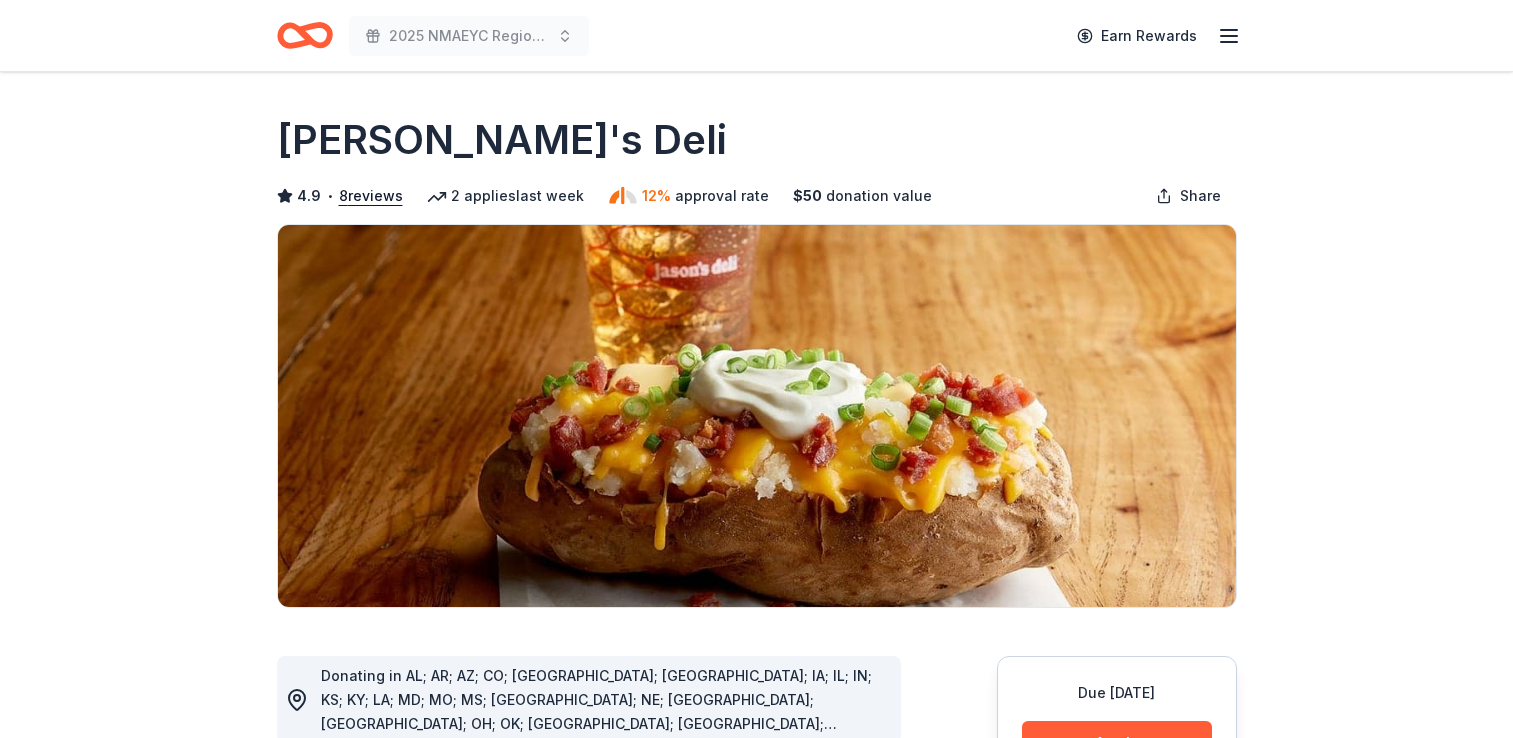 scroll, scrollTop: 0, scrollLeft: 0, axis: both 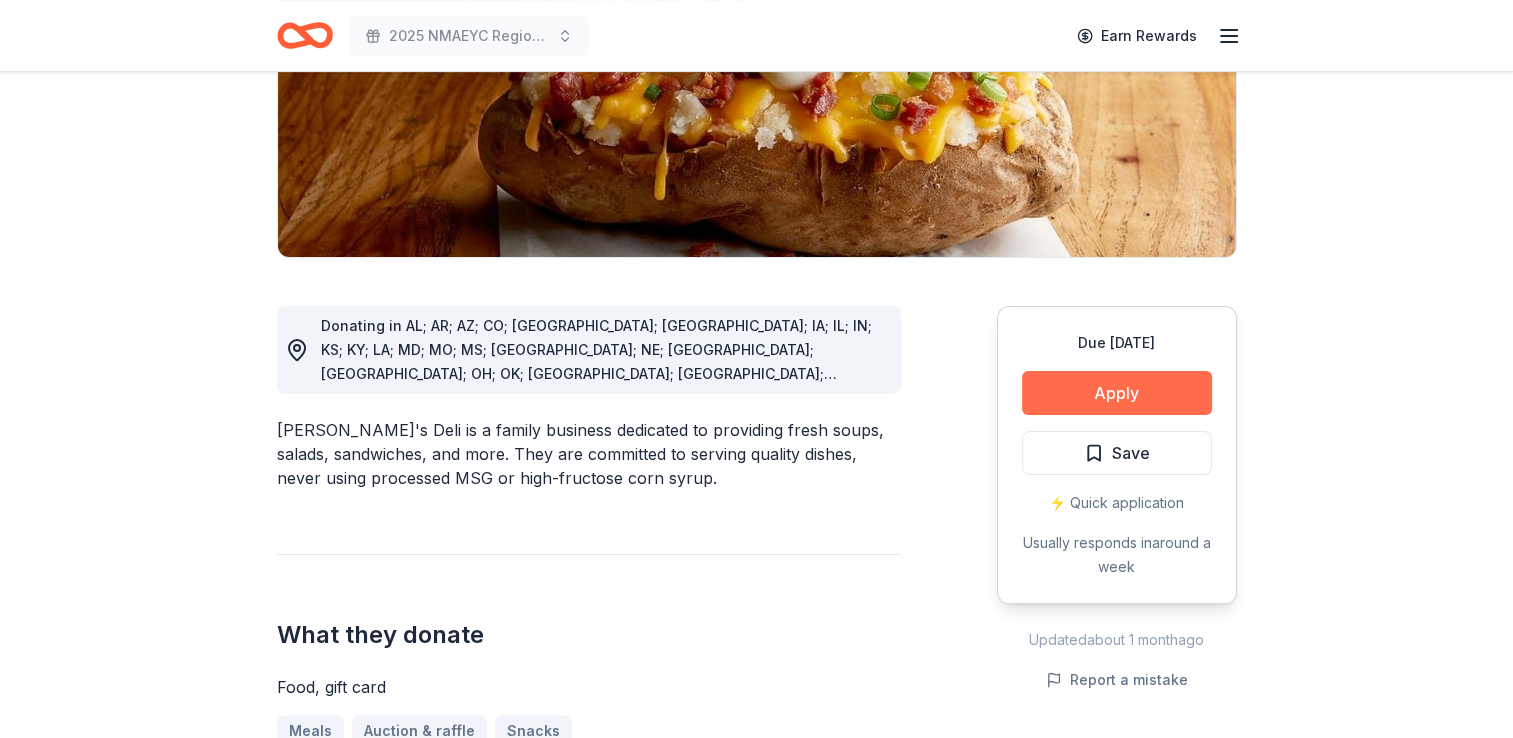 click on "Apply" at bounding box center [1117, 393] 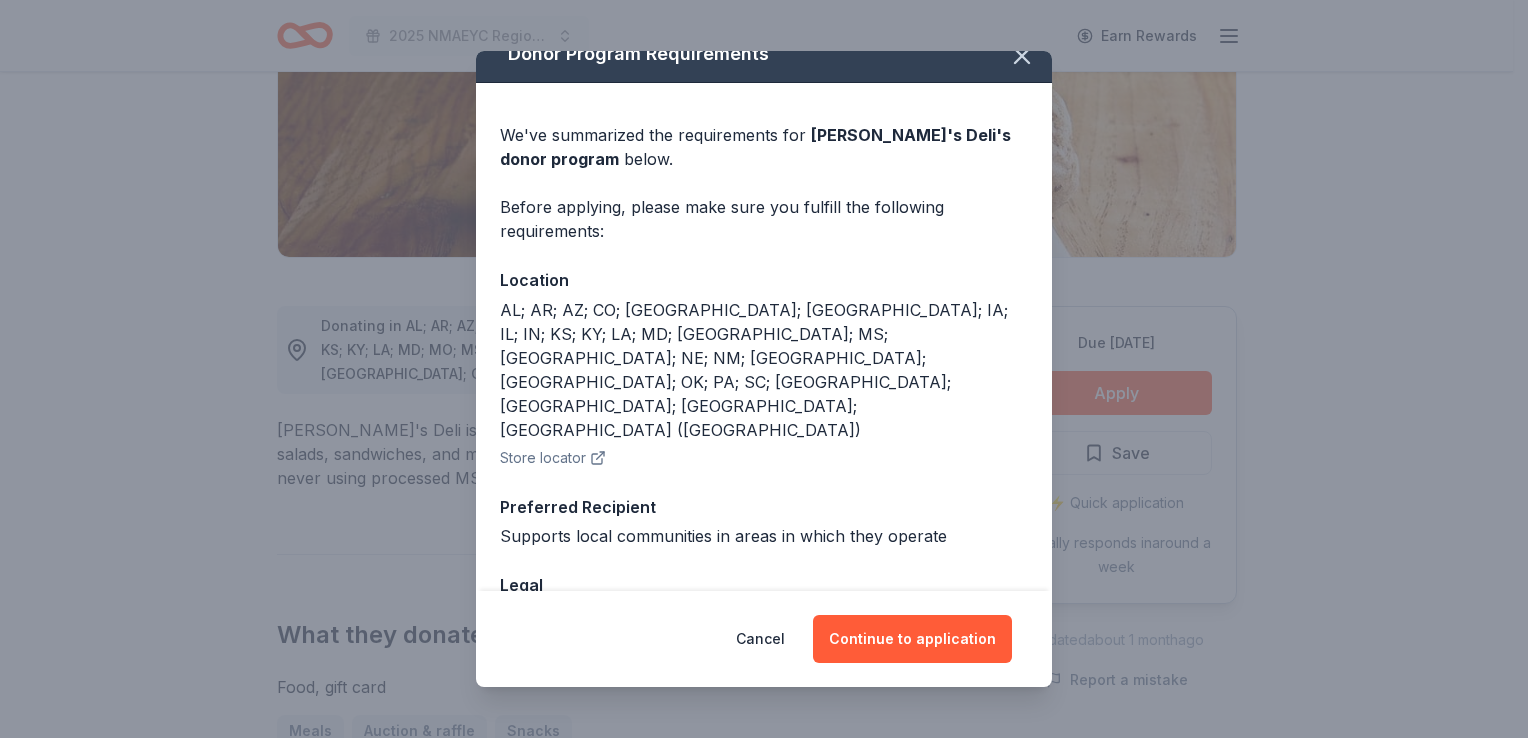 scroll, scrollTop: 70, scrollLeft: 0, axis: vertical 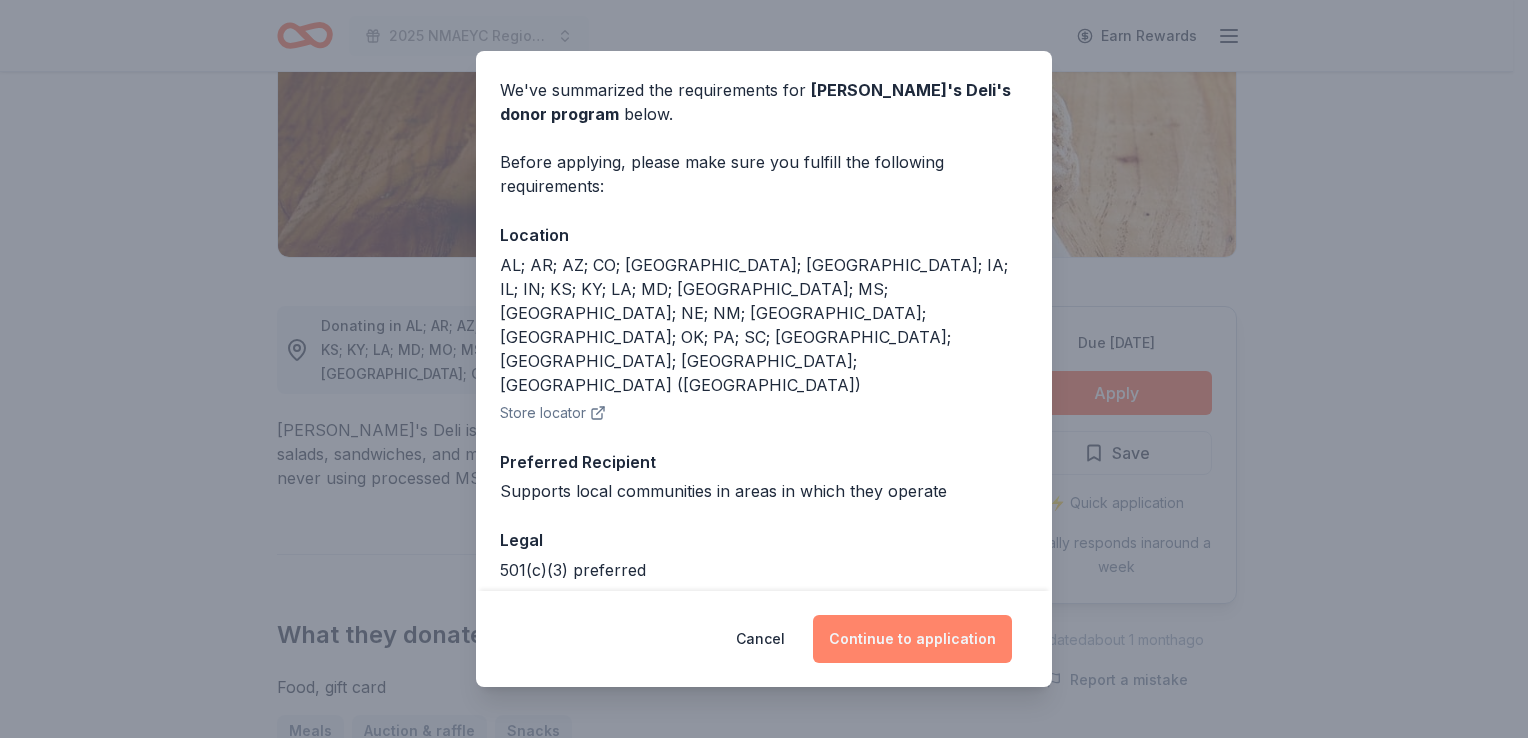 click on "Continue to application" at bounding box center [912, 639] 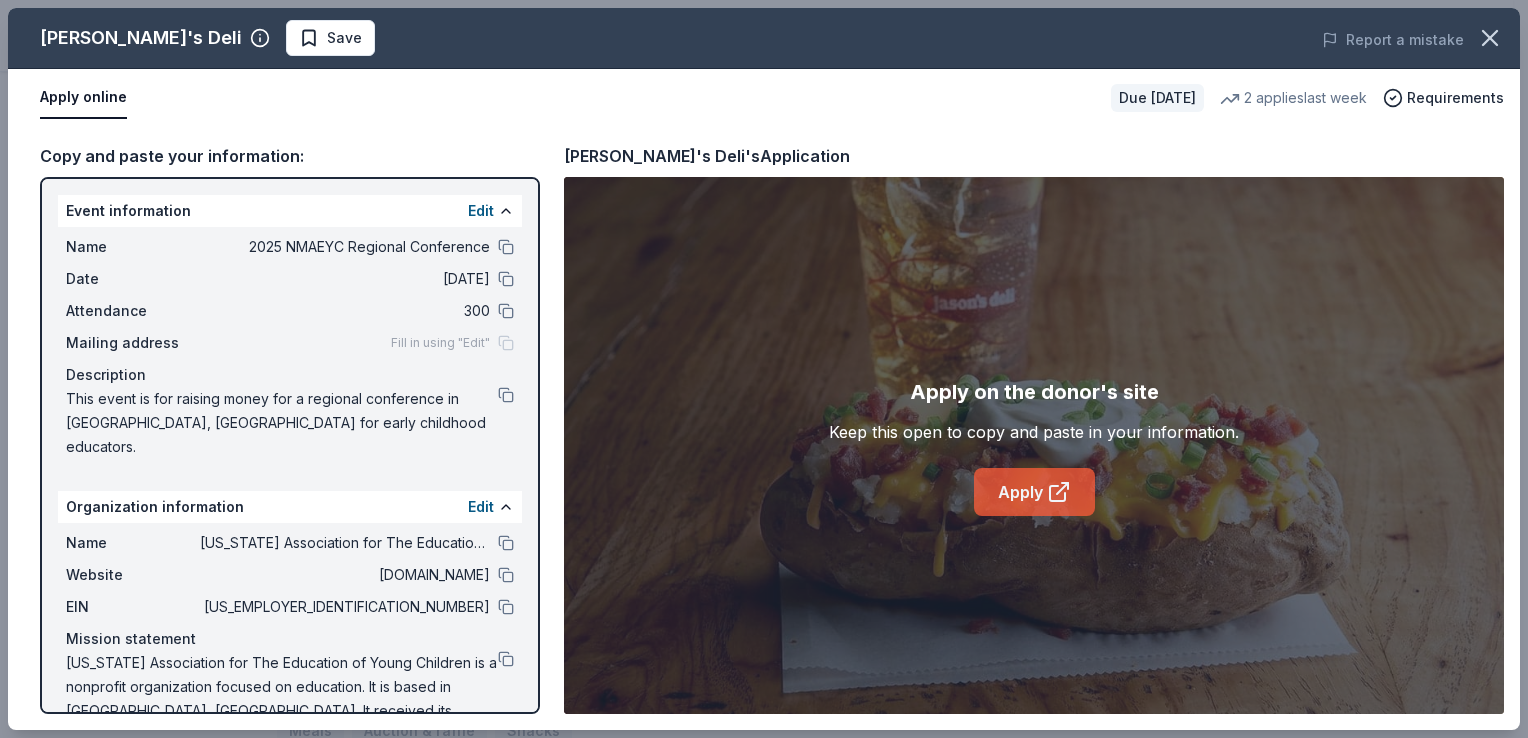 click on "Apply" at bounding box center [1034, 492] 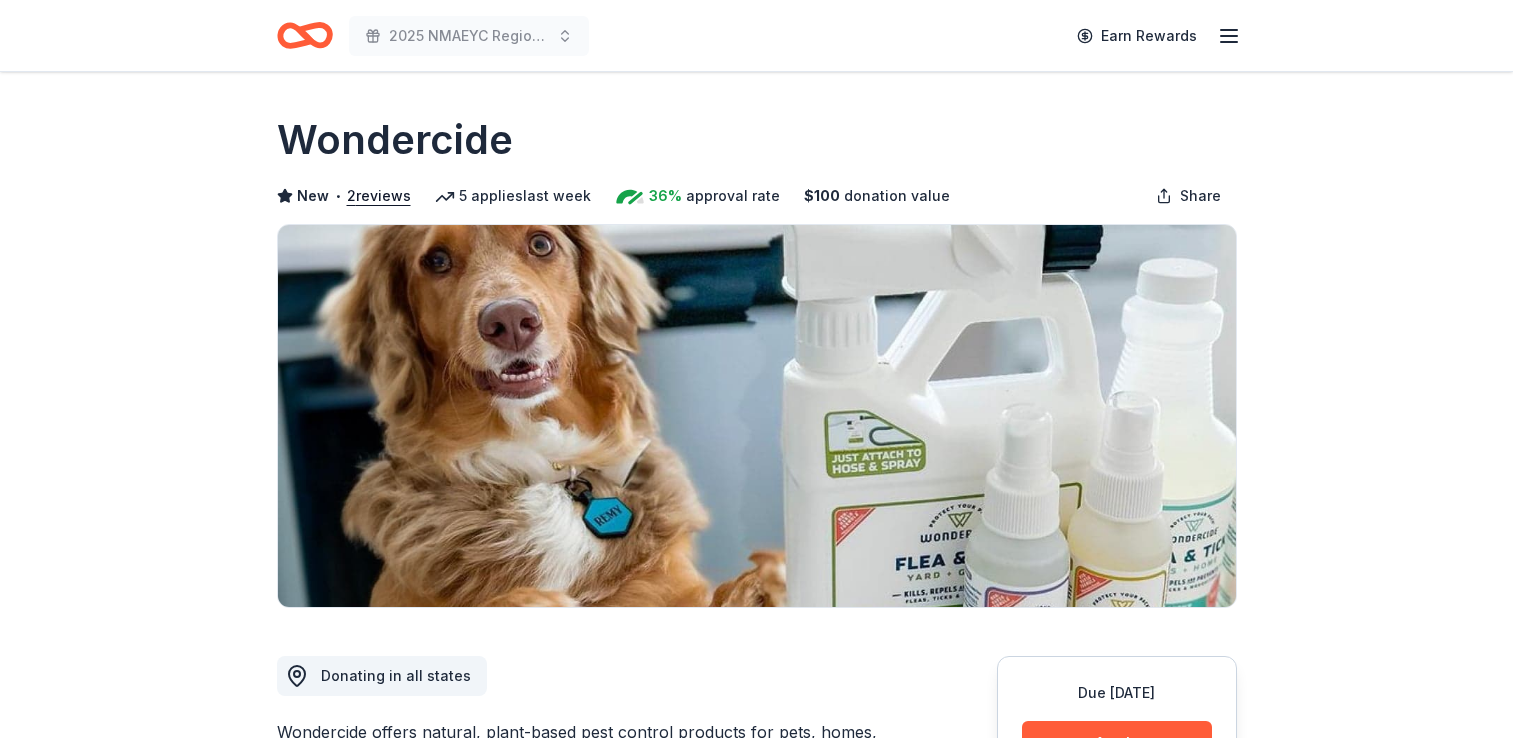 scroll, scrollTop: 0, scrollLeft: 0, axis: both 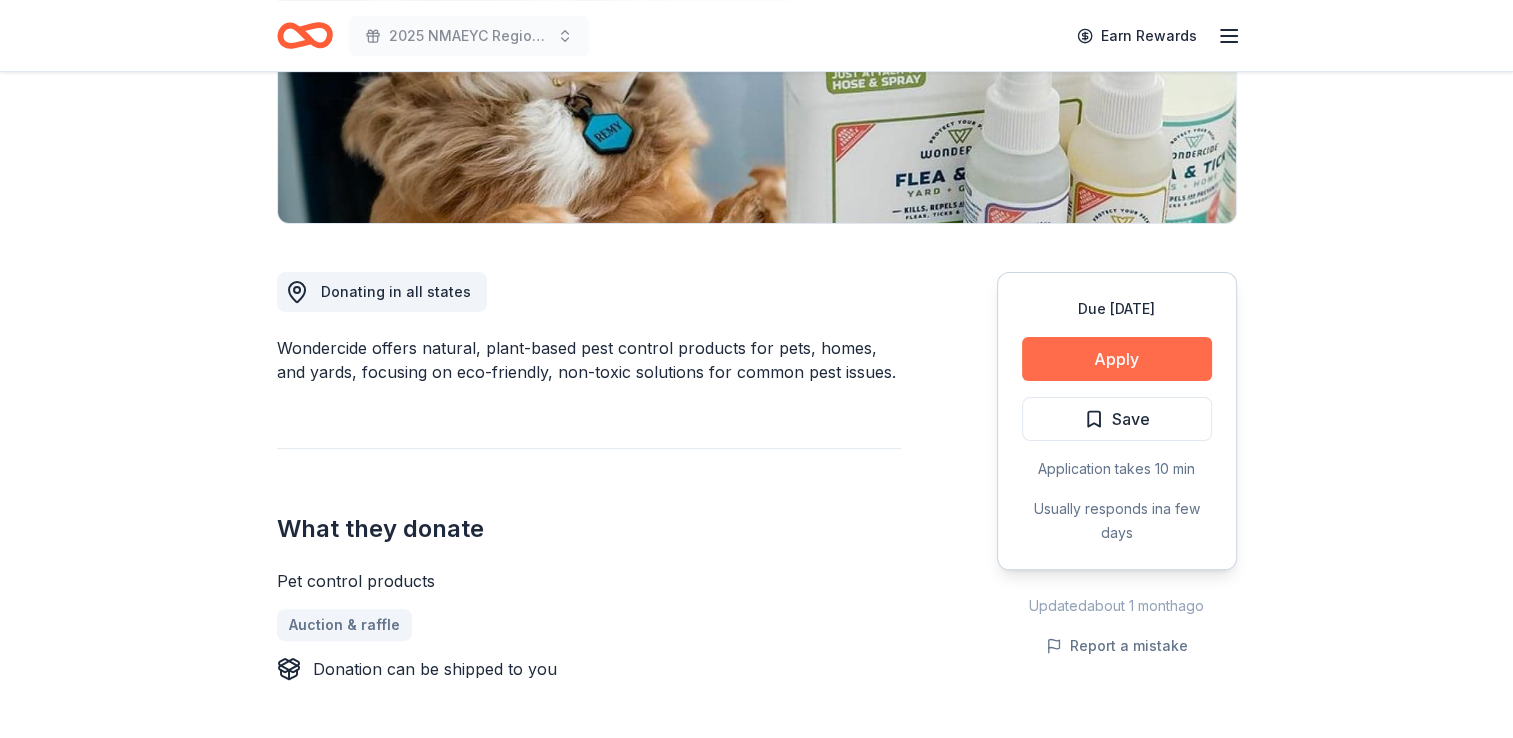 click on "Apply" at bounding box center [1117, 359] 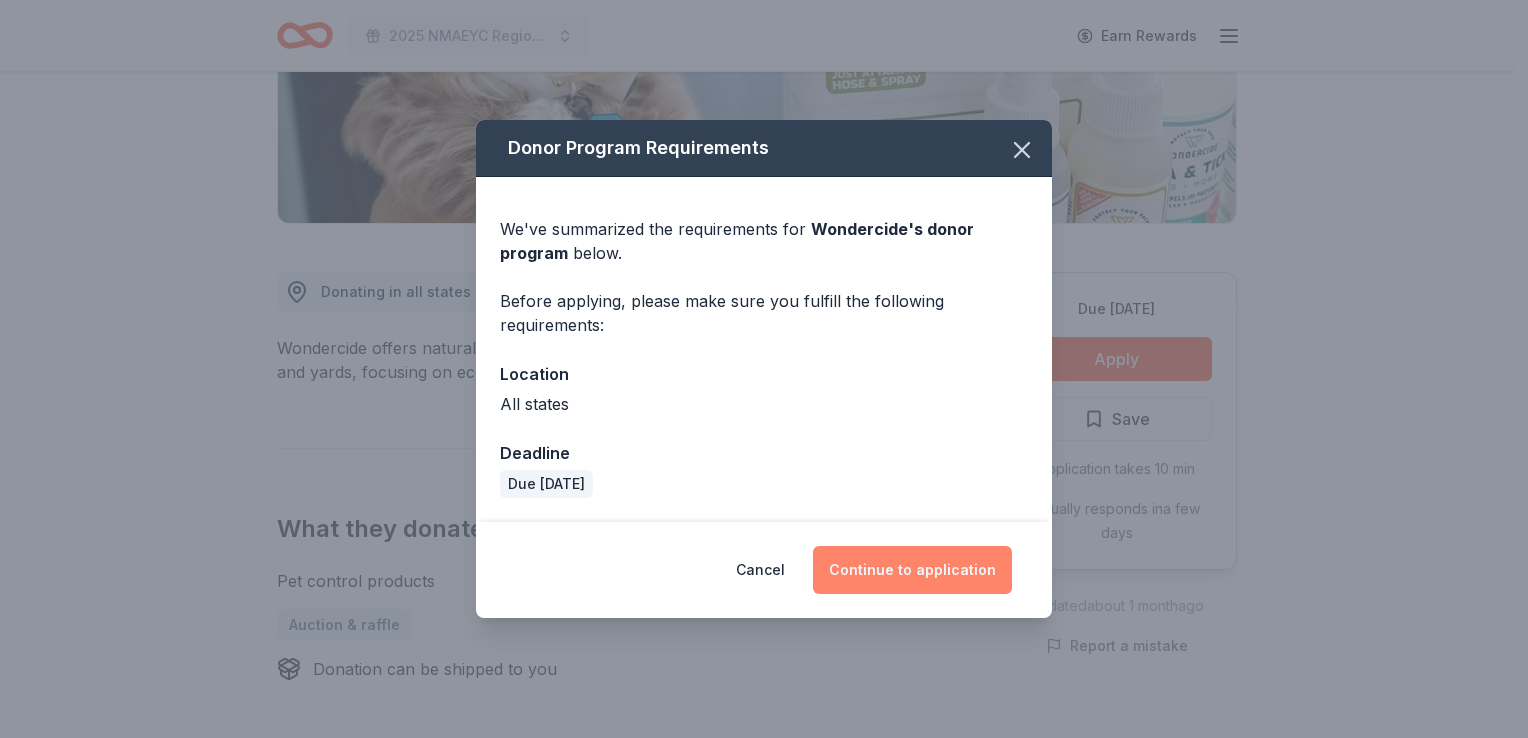 click on "Continue to application" at bounding box center [912, 570] 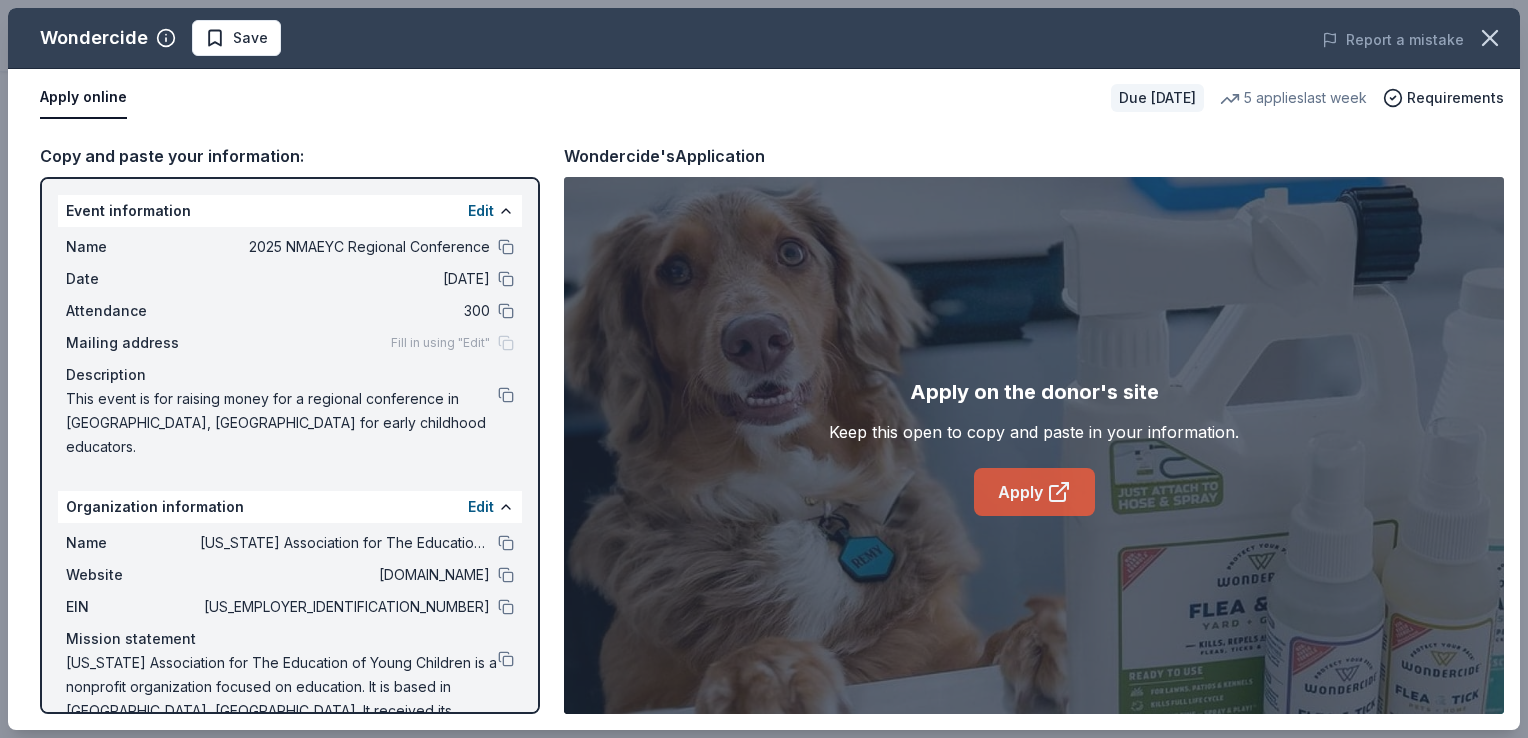 click on "Apply" at bounding box center [1034, 492] 